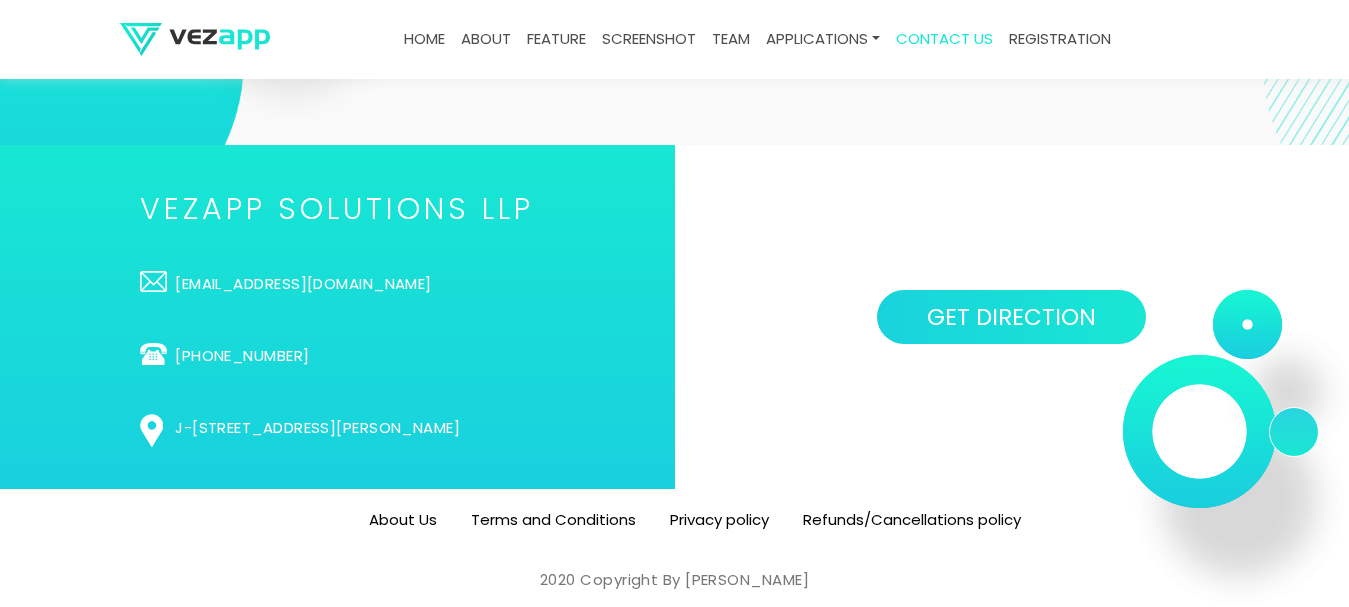 scroll, scrollTop: 6000, scrollLeft: 0, axis: vertical 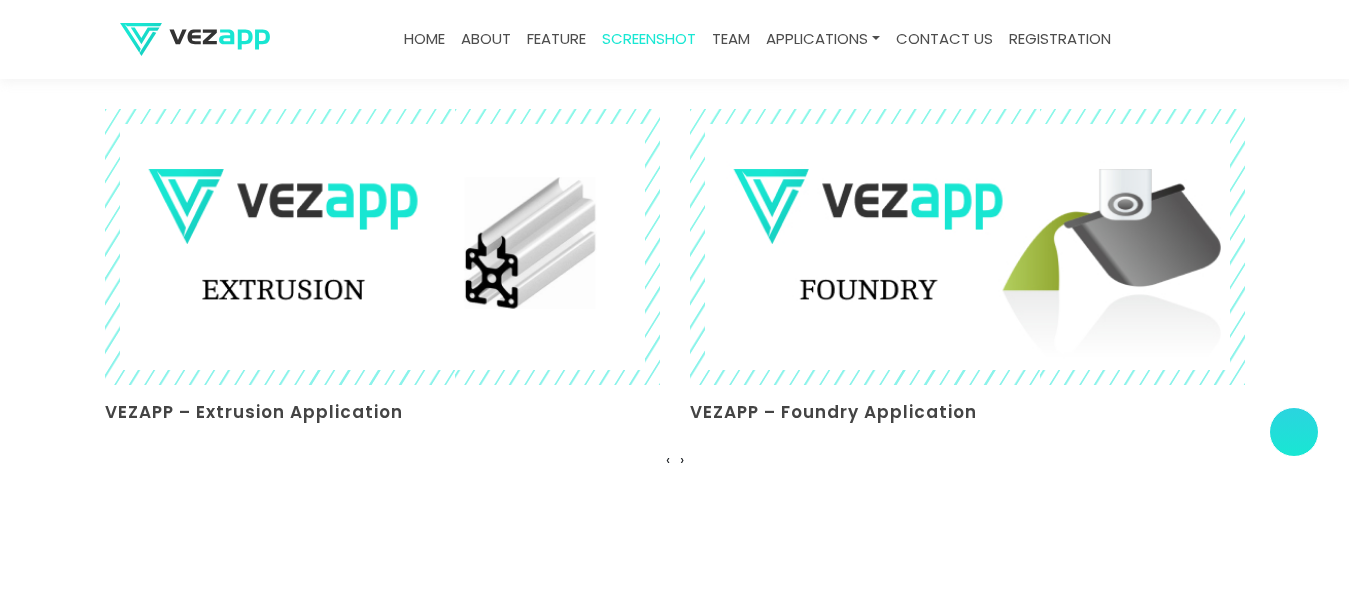 click on "Applications
VEZAPP – Melt Application
VEZAPP – Extrusion Application
VEZAPP – Foundry Application
VEZAPP – Melt Application
VEZAPP – Extrusion Application
VEZAPP – Foundry Application
VEZAPP – Melt Application
‹ ›" at bounding box center [674, 257] 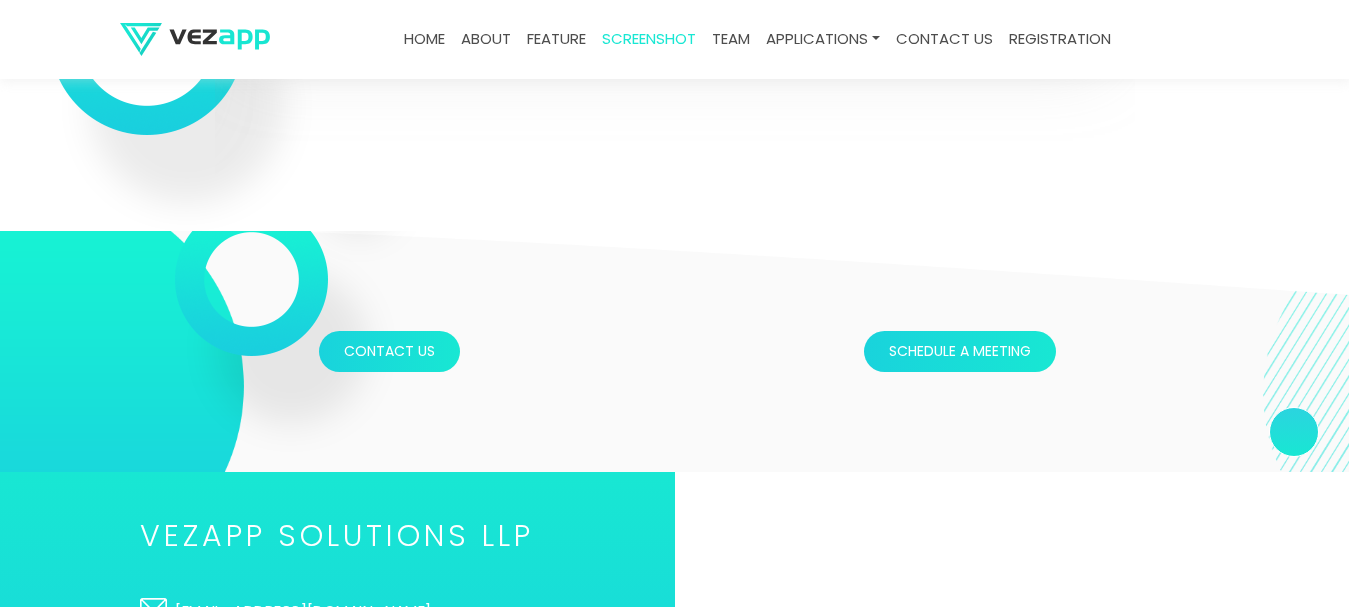 scroll, scrollTop: 6517, scrollLeft: 0, axis: vertical 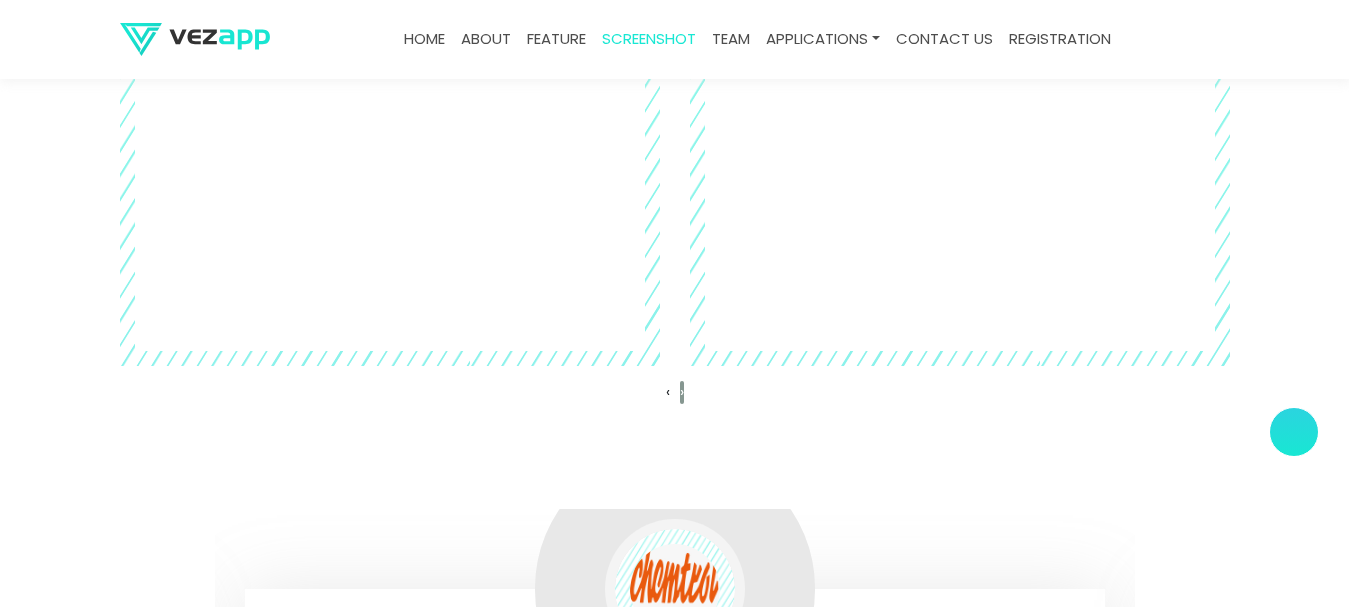 click on "›" at bounding box center [682, 391] 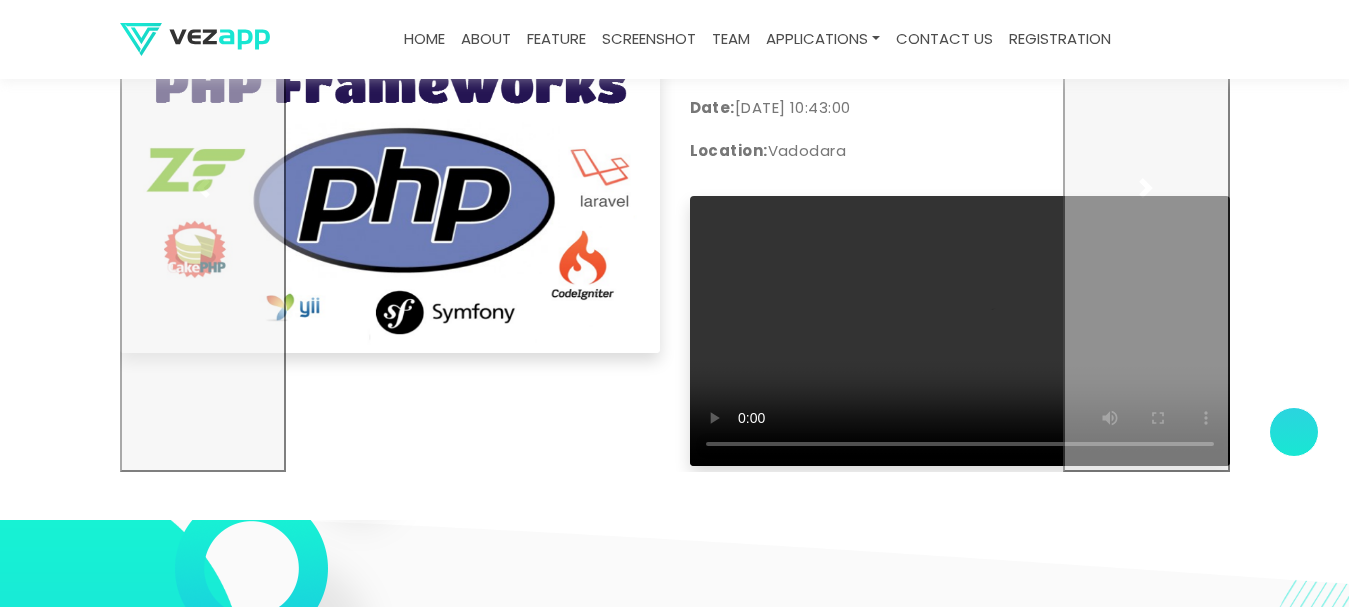 scroll, scrollTop: 6500, scrollLeft: 0, axis: vertical 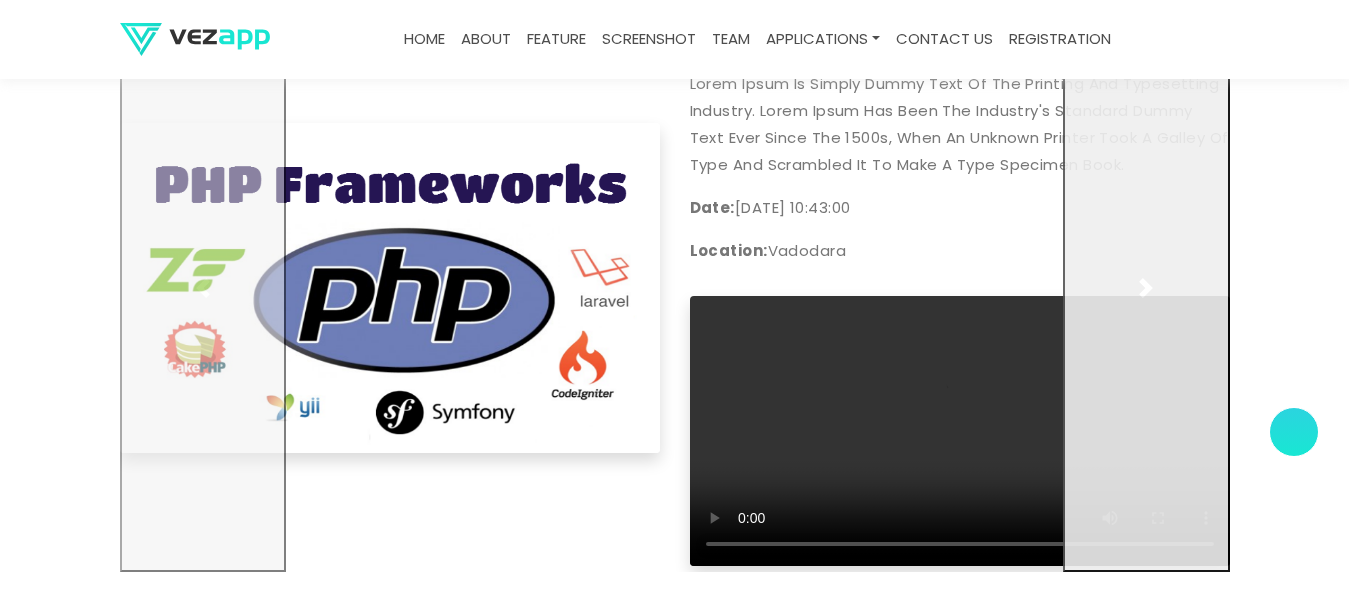 click at bounding box center [1146, 288] 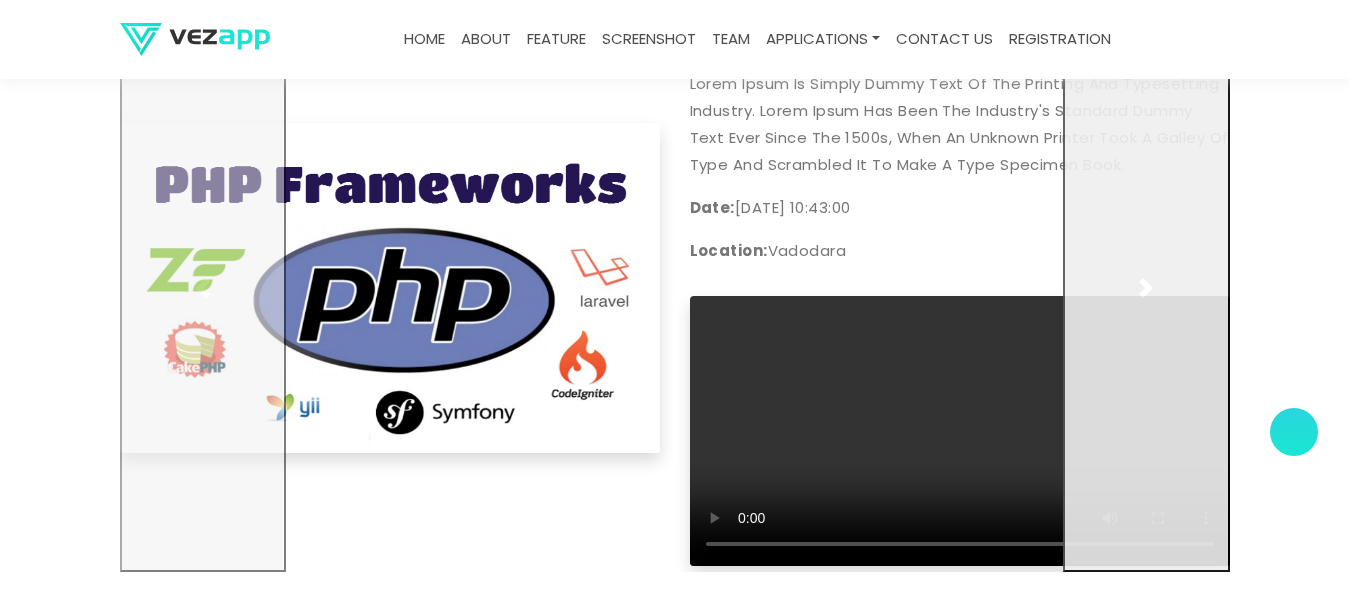 click at bounding box center (1146, 288) 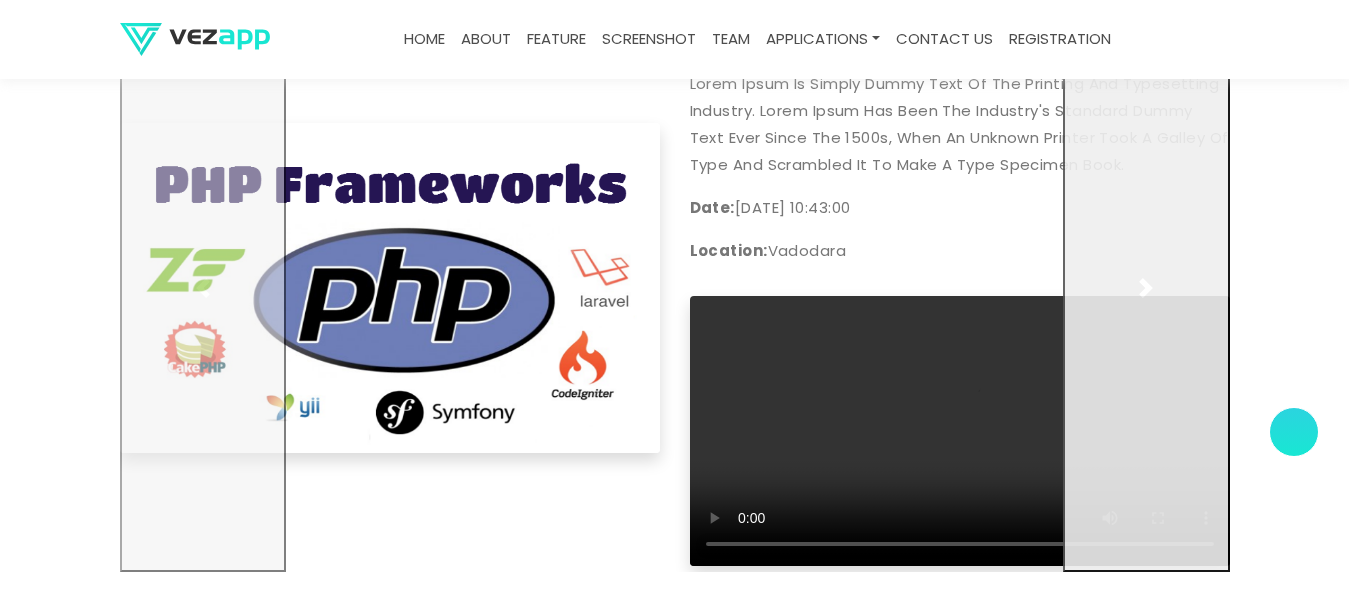 click at bounding box center [1146, 288] 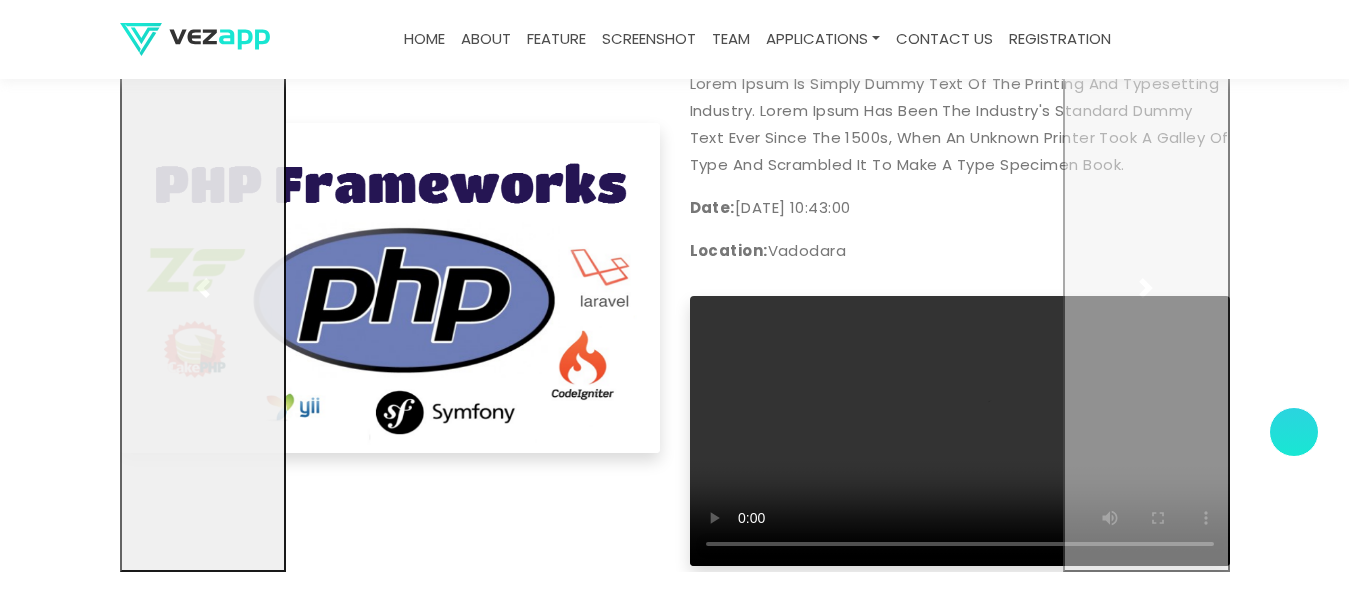 click at bounding box center (203, 288) 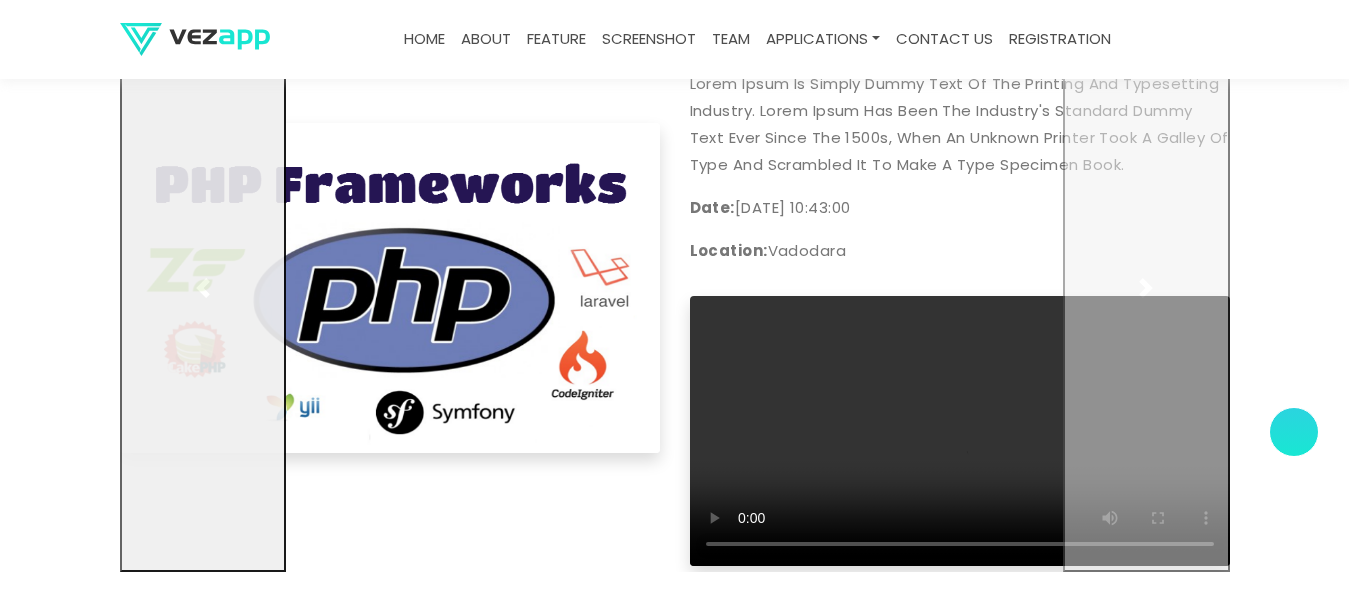 click at bounding box center (203, 288) 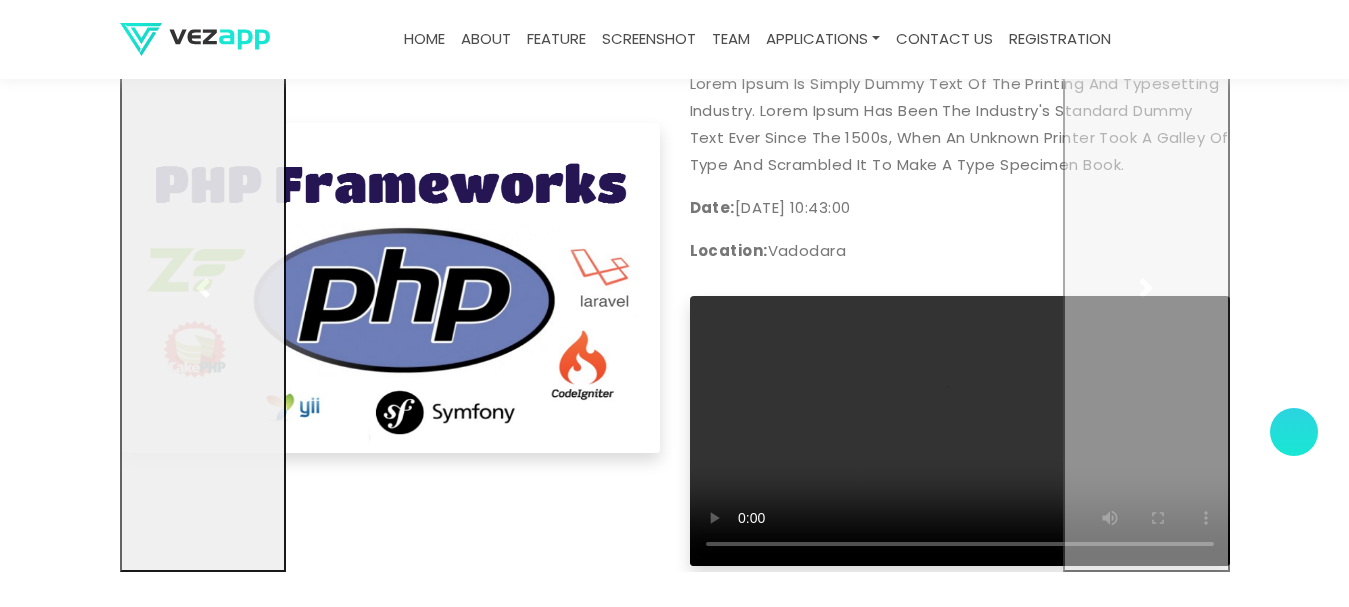 click at bounding box center [203, 288] 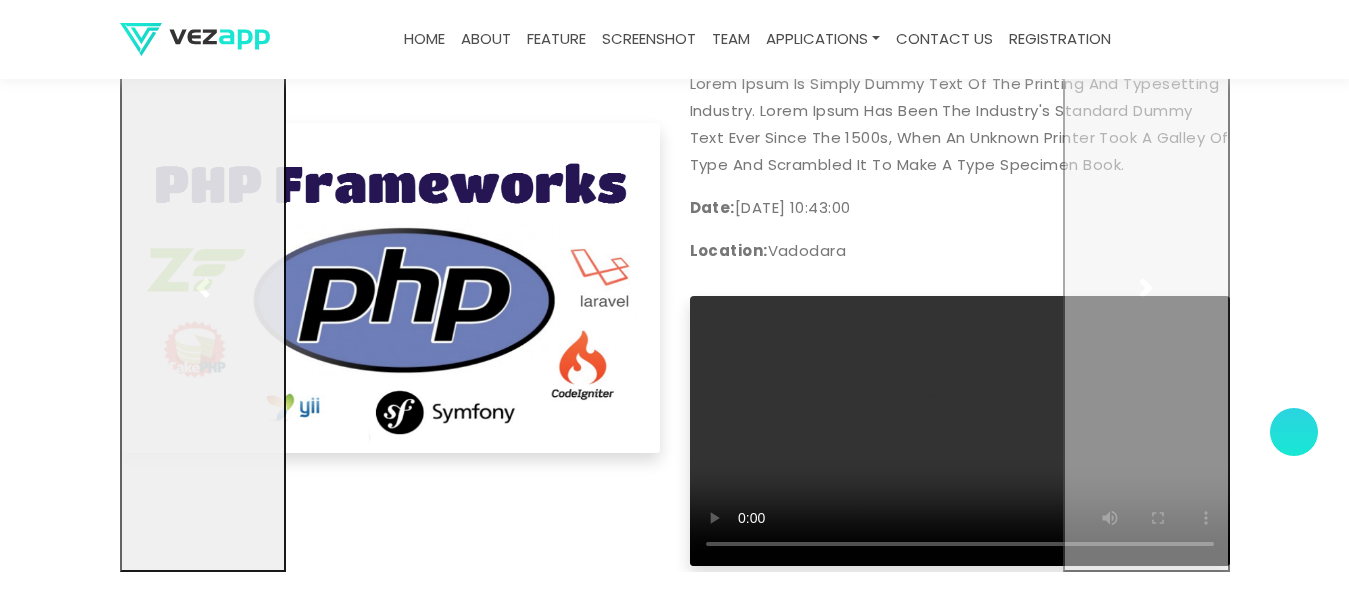 click at bounding box center (203, 288) 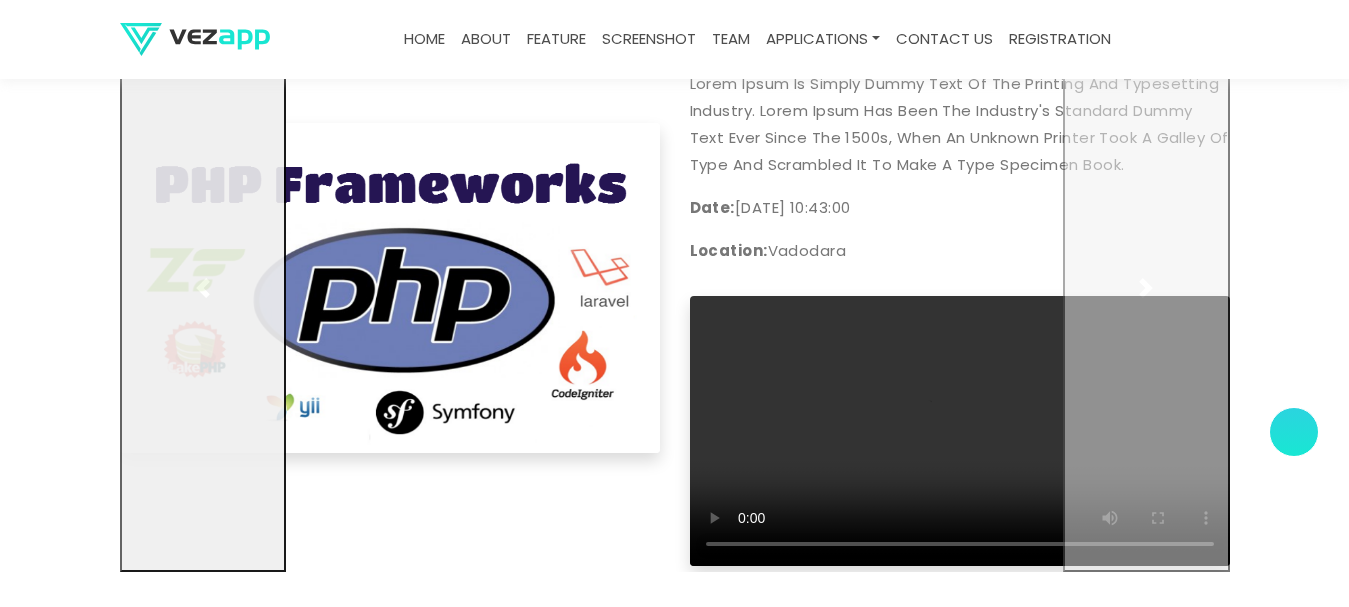 click at bounding box center [203, 288] 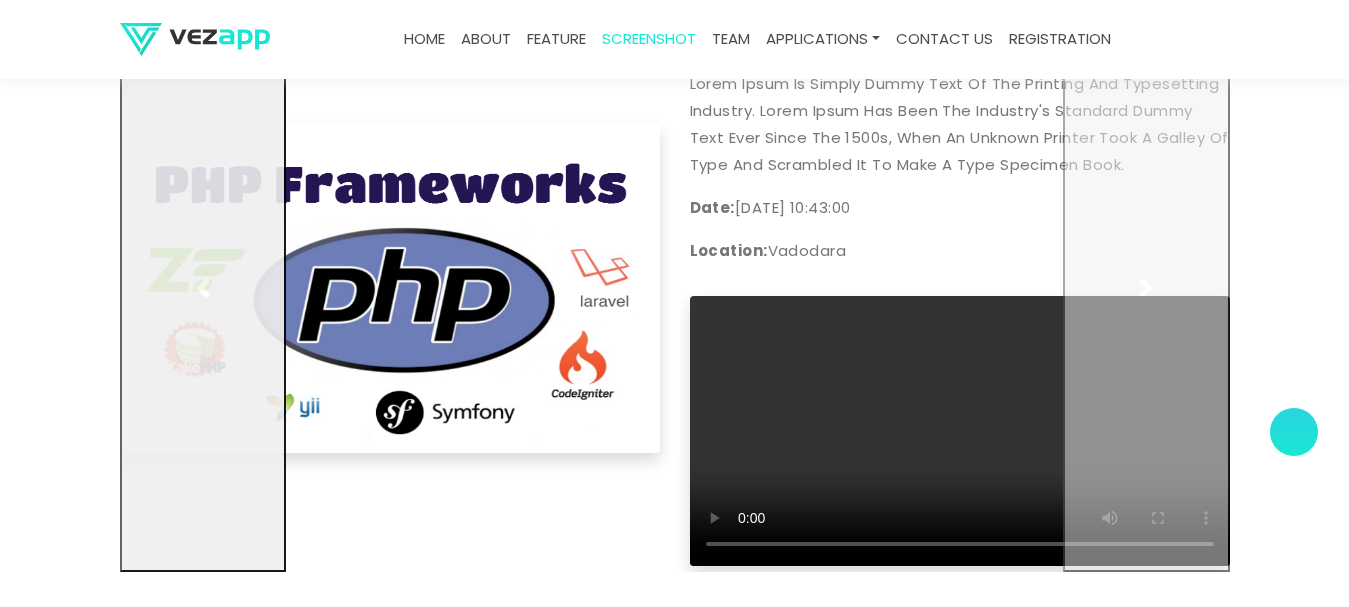 scroll, scrollTop: 6700, scrollLeft: 0, axis: vertical 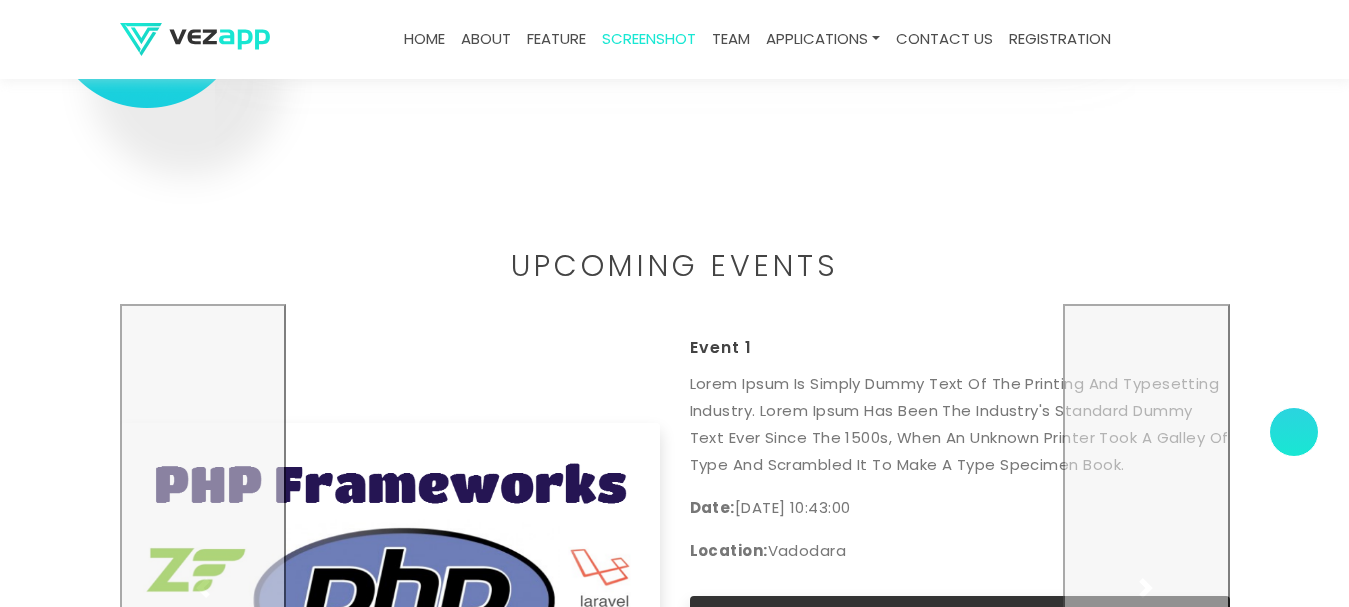 click on "Upcoming Events" at bounding box center (675, 266) 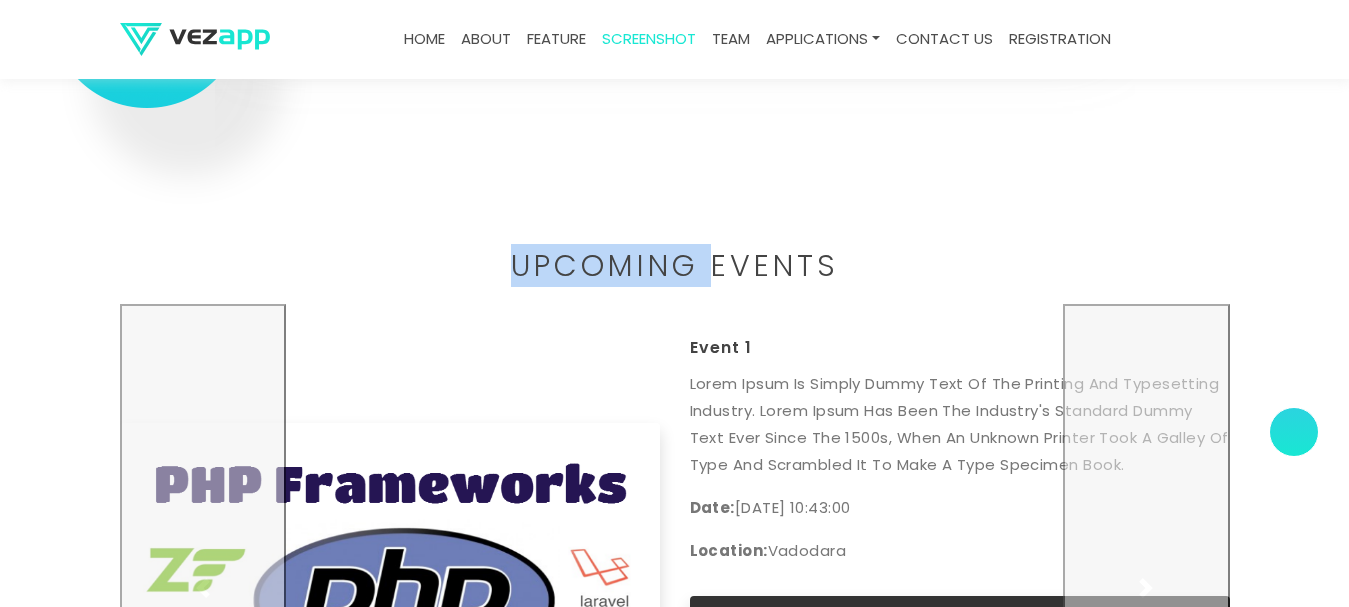 click on "Upcoming Events" at bounding box center (675, 266) 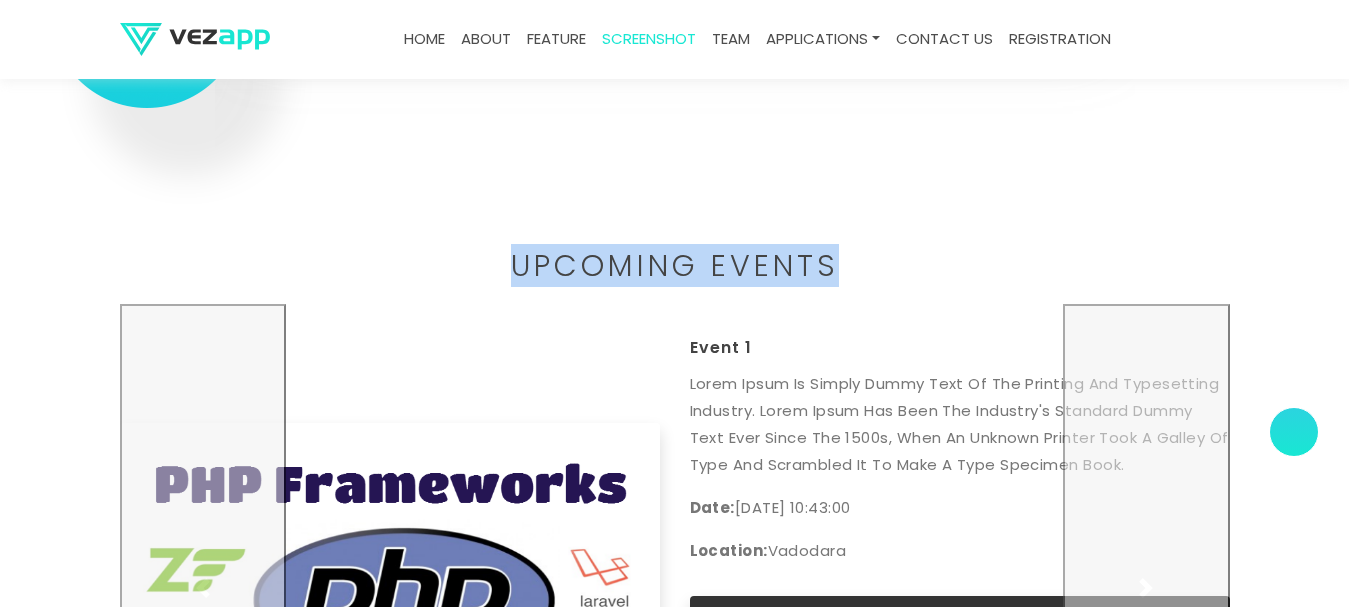 click on "Upcoming Events" at bounding box center (675, 266) 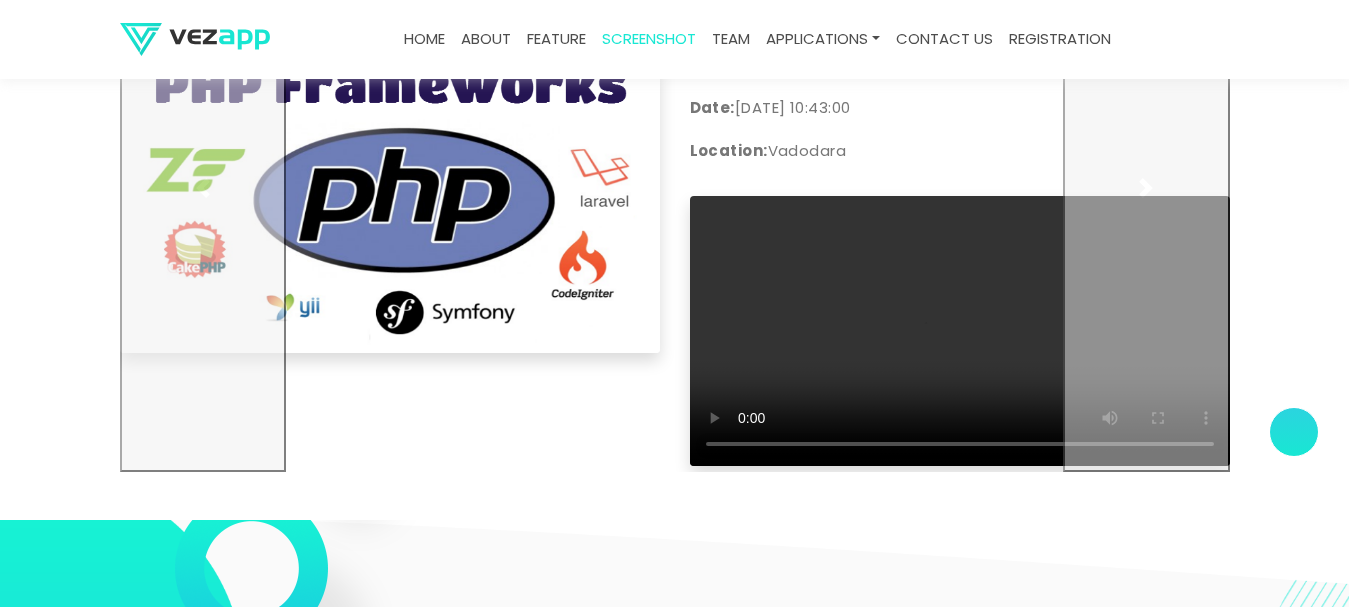 scroll, scrollTop: 6500, scrollLeft: 0, axis: vertical 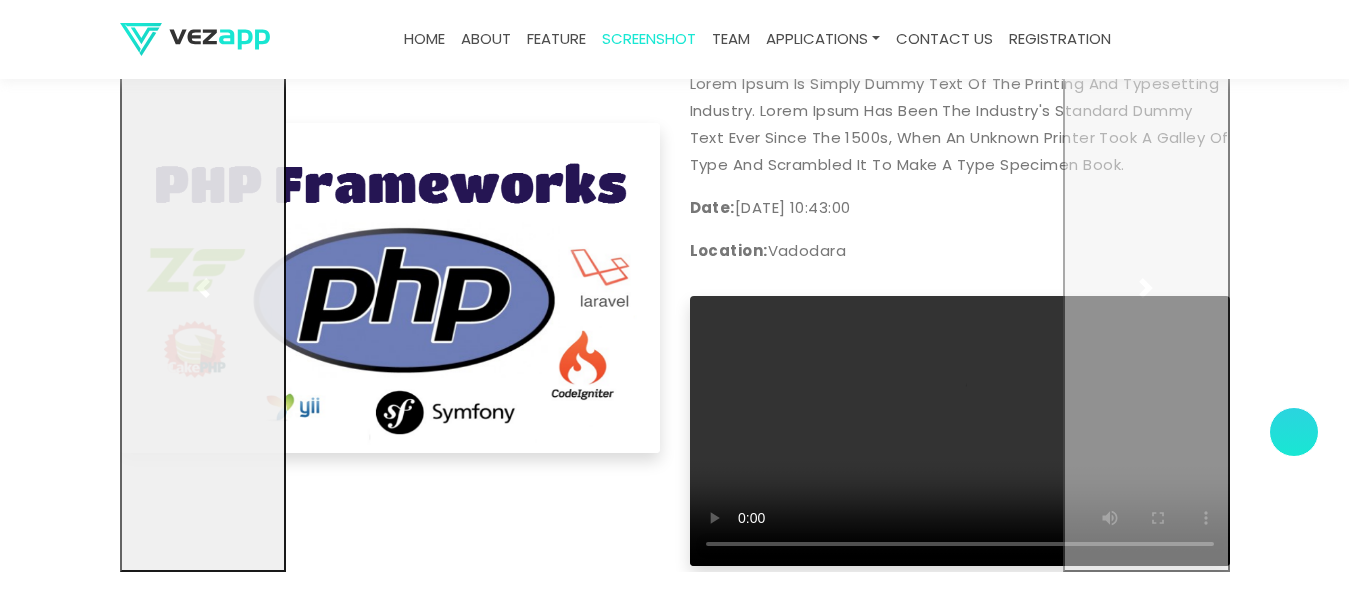 click at bounding box center (203, 288) 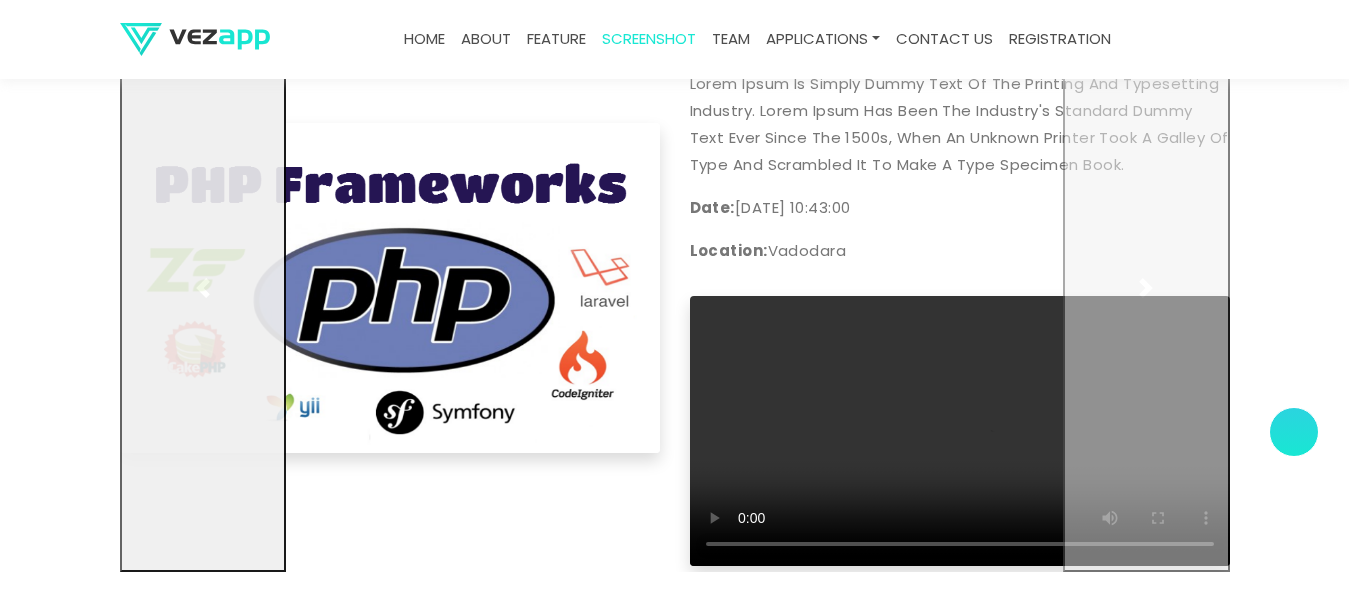 click at bounding box center (203, 288) 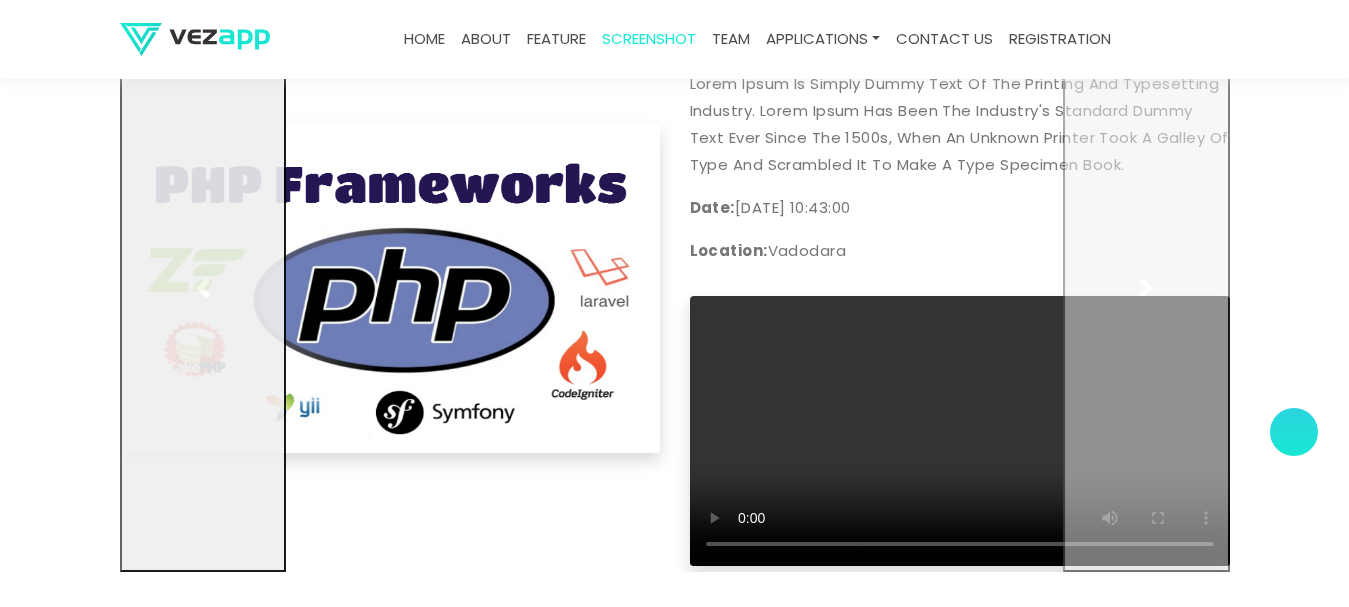 click at bounding box center (203, 288) 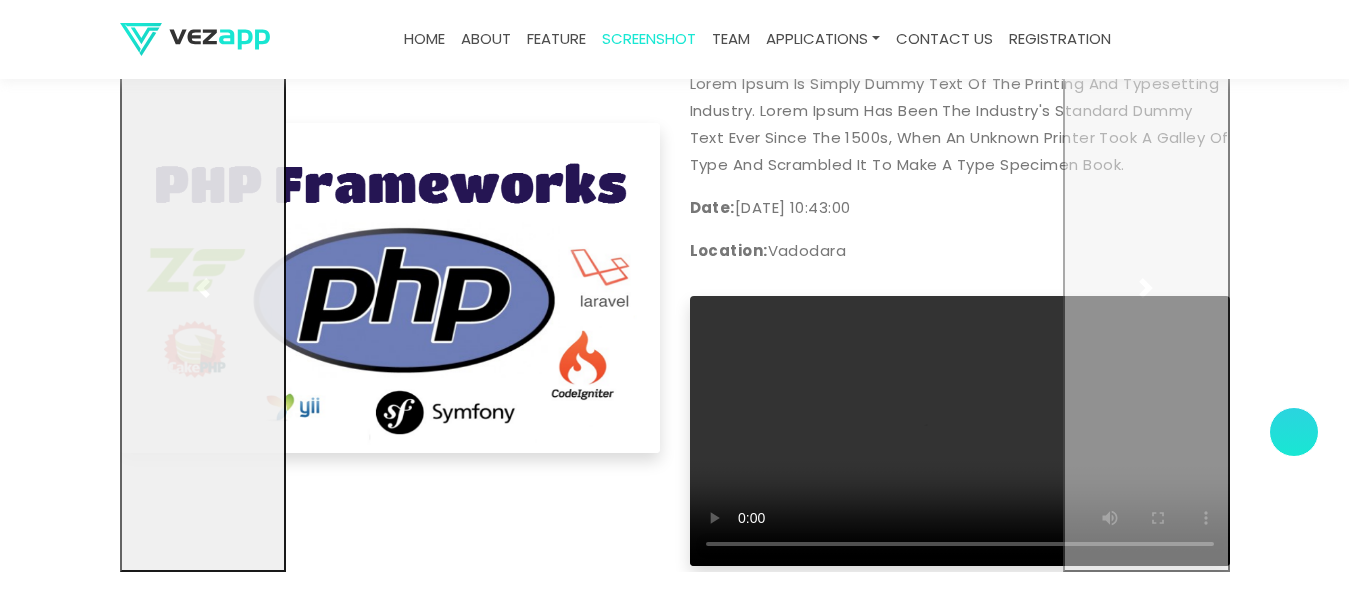 click at bounding box center (203, 288) 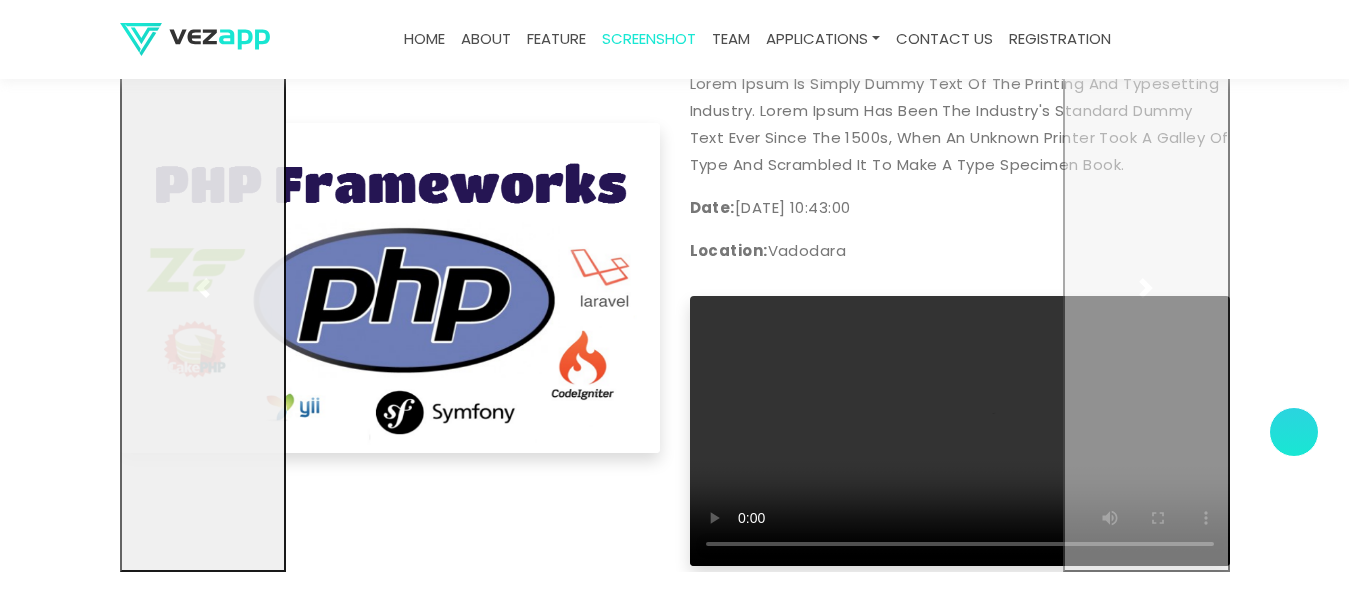 click at bounding box center (203, 288) 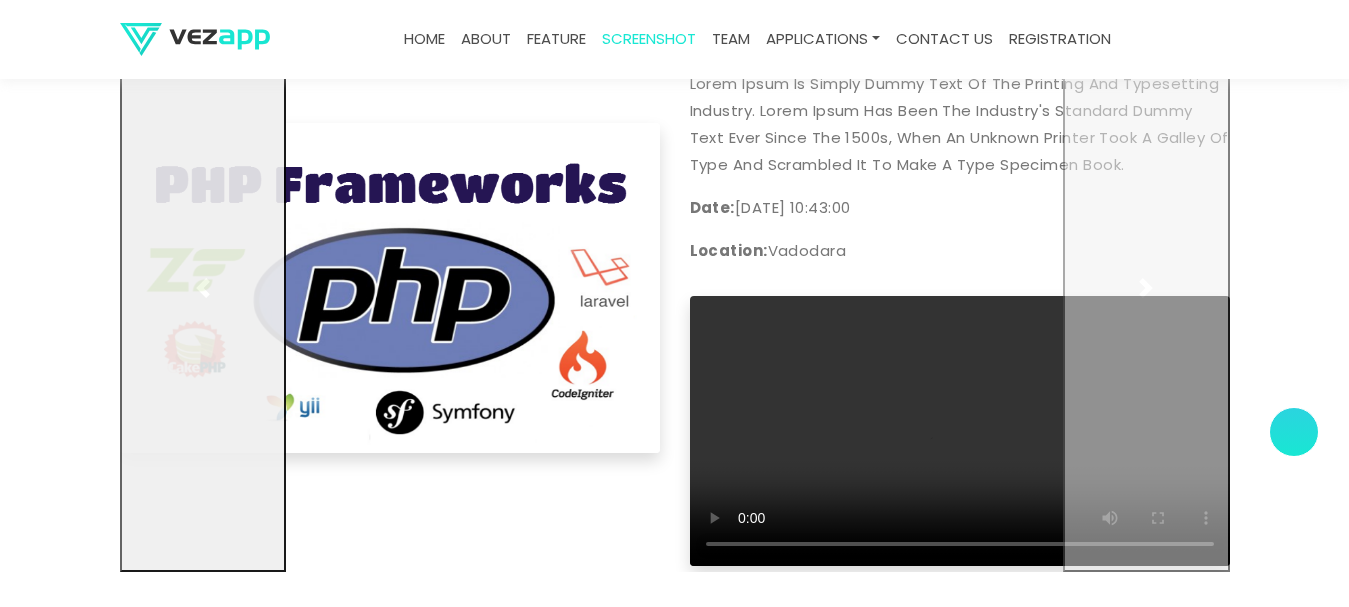 click at bounding box center [203, 288] 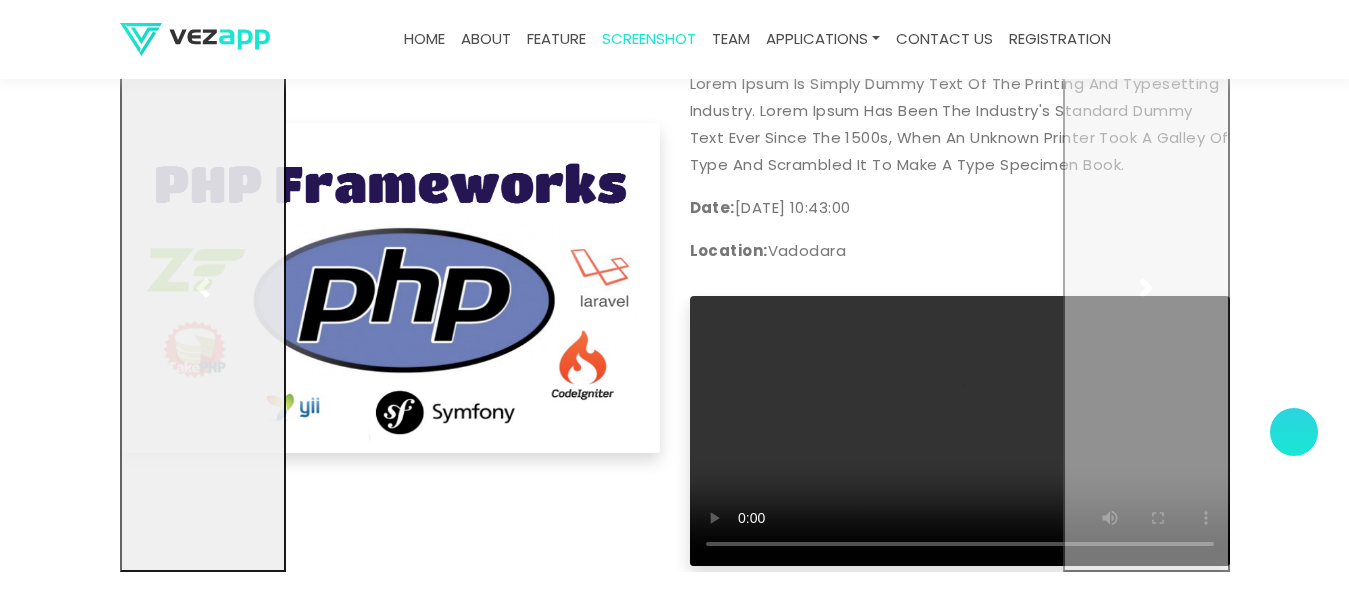 click at bounding box center [203, 288] 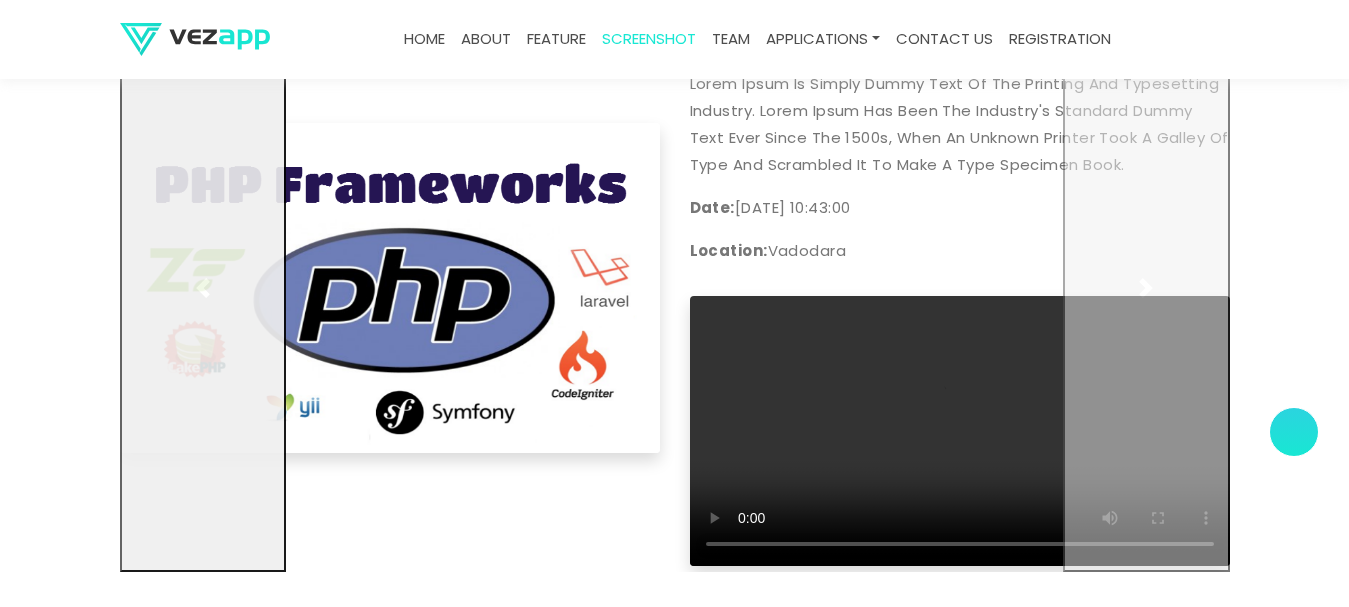 click at bounding box center (203, 288) 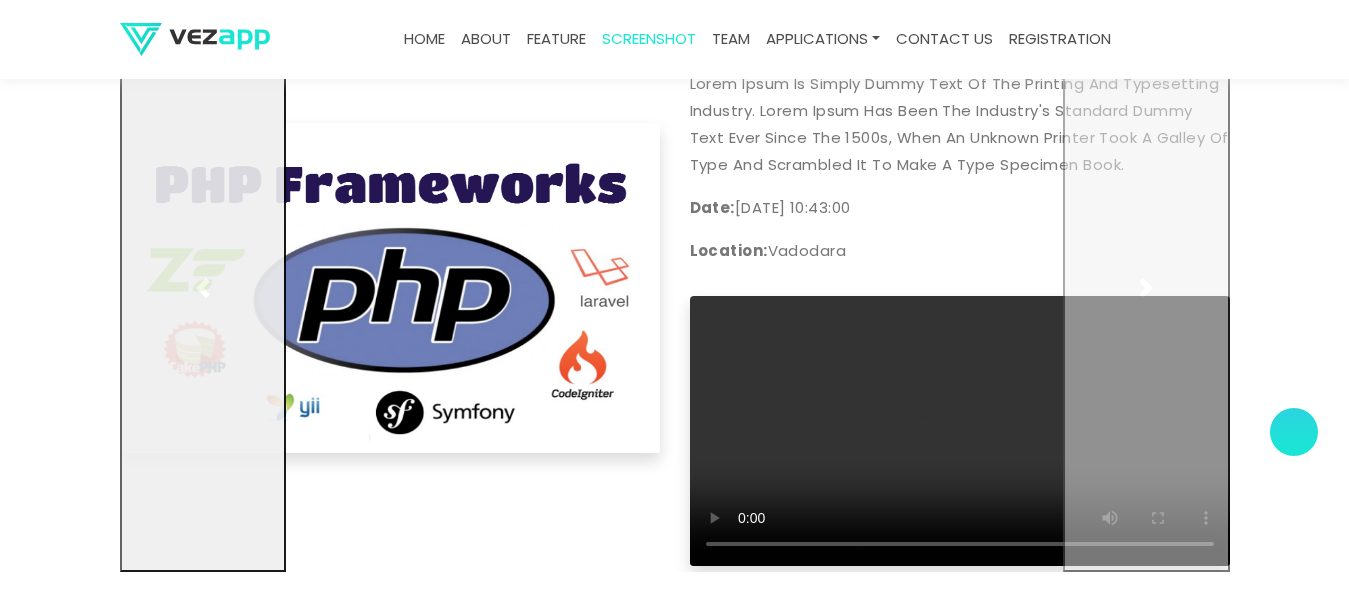click at bounding box center [203, 288] 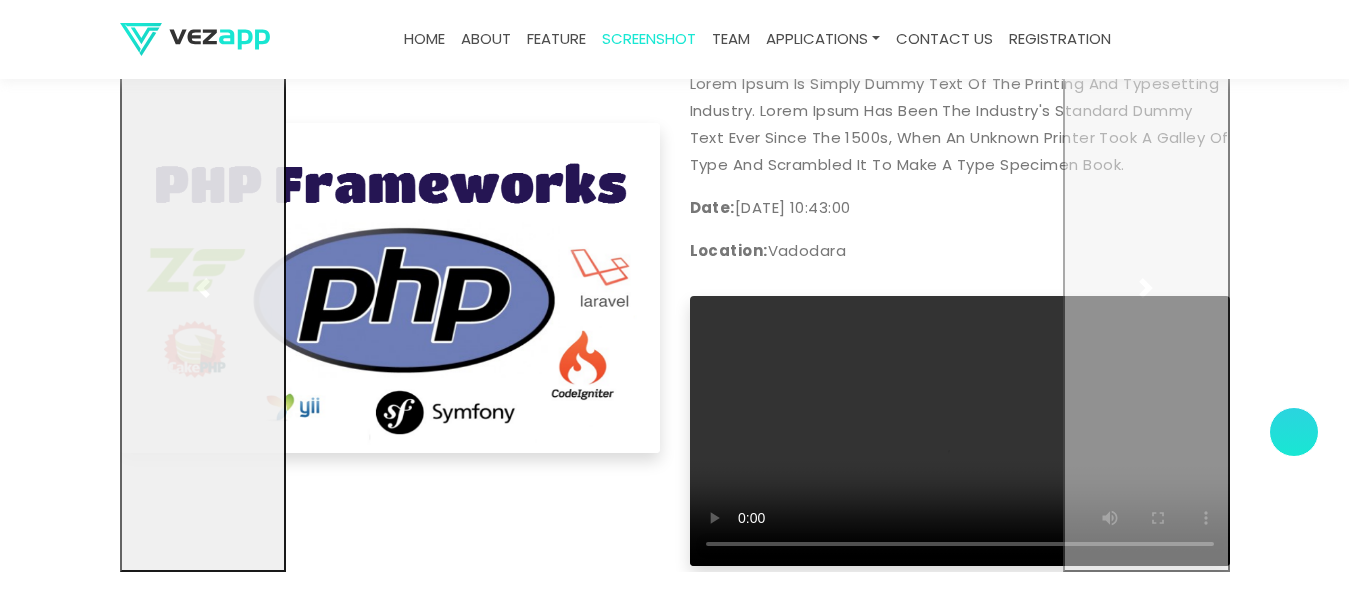 click at bounding box center [203, 288] 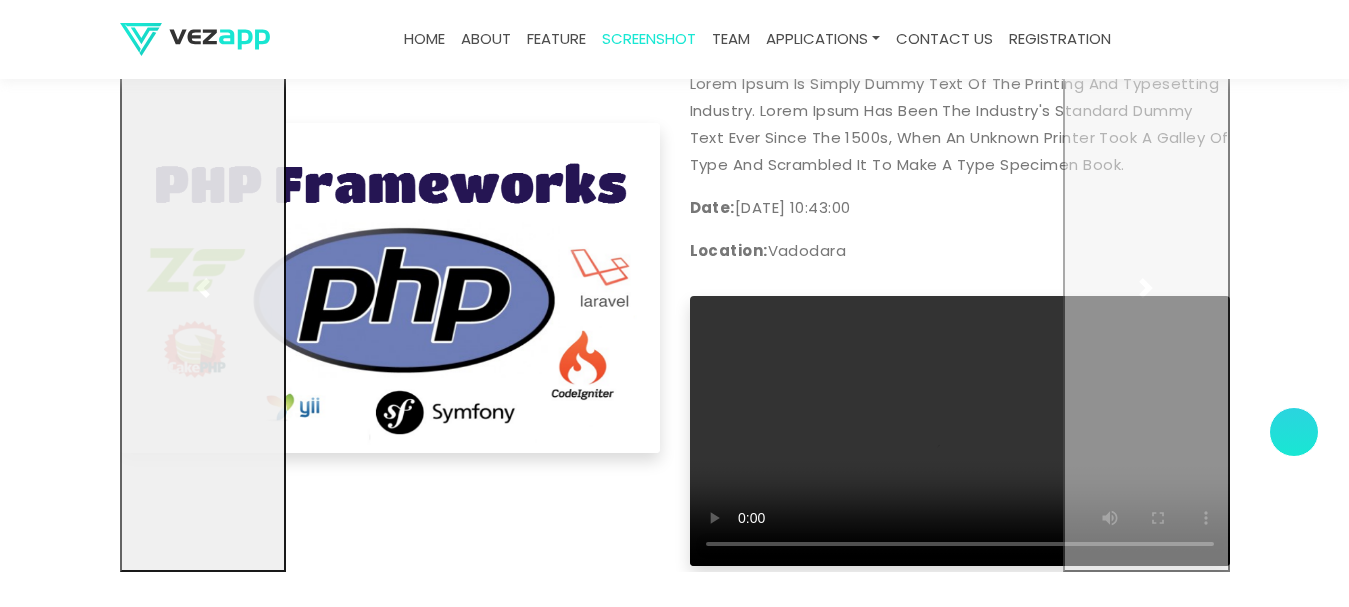 click at bounding box center [203, 288] 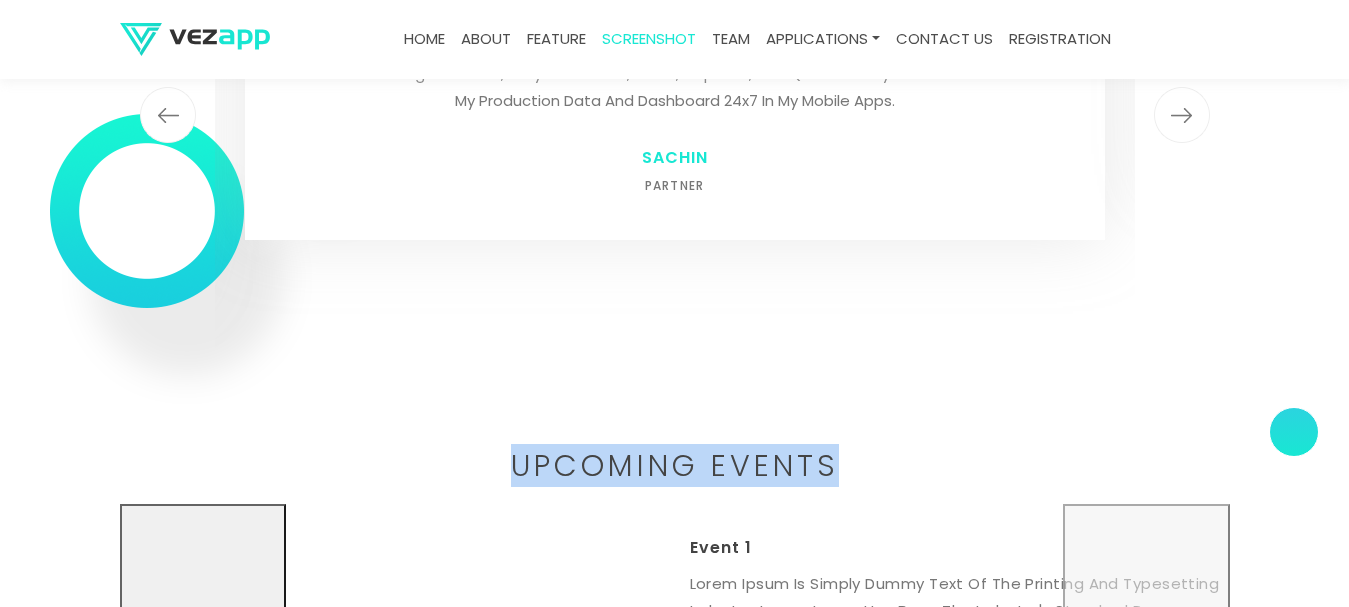 scroll, scrollTop: 6200, scrollLeft: 0, axis: vertical 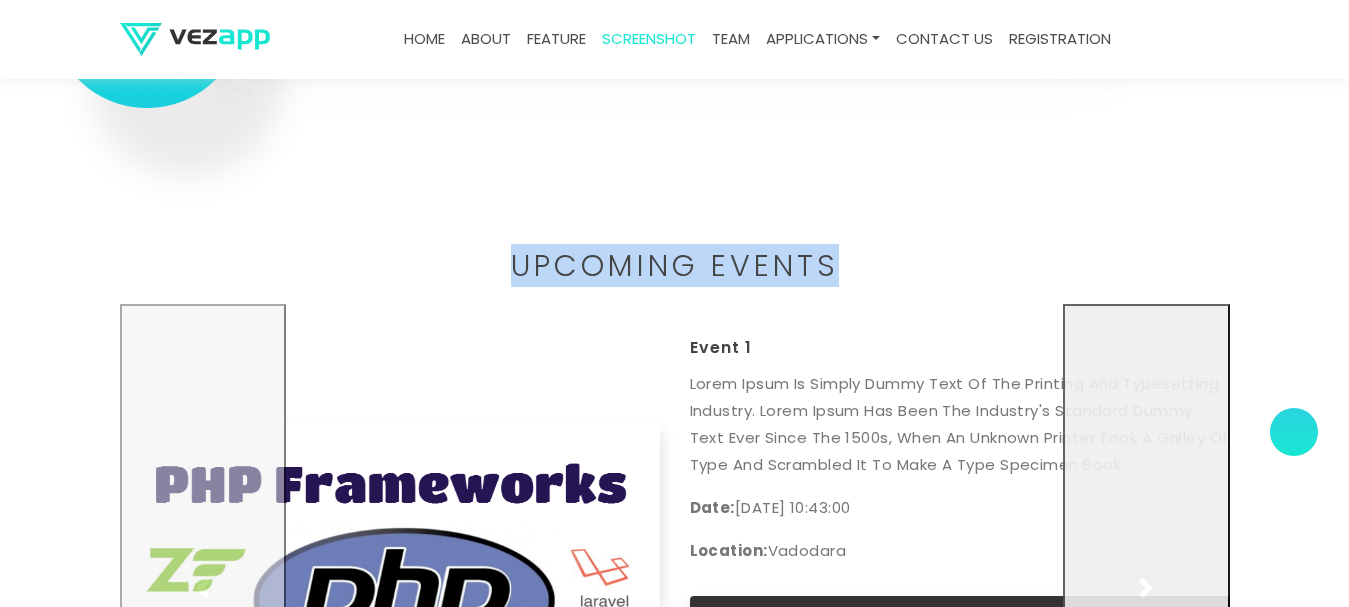click at bounding box center (1146, 588) 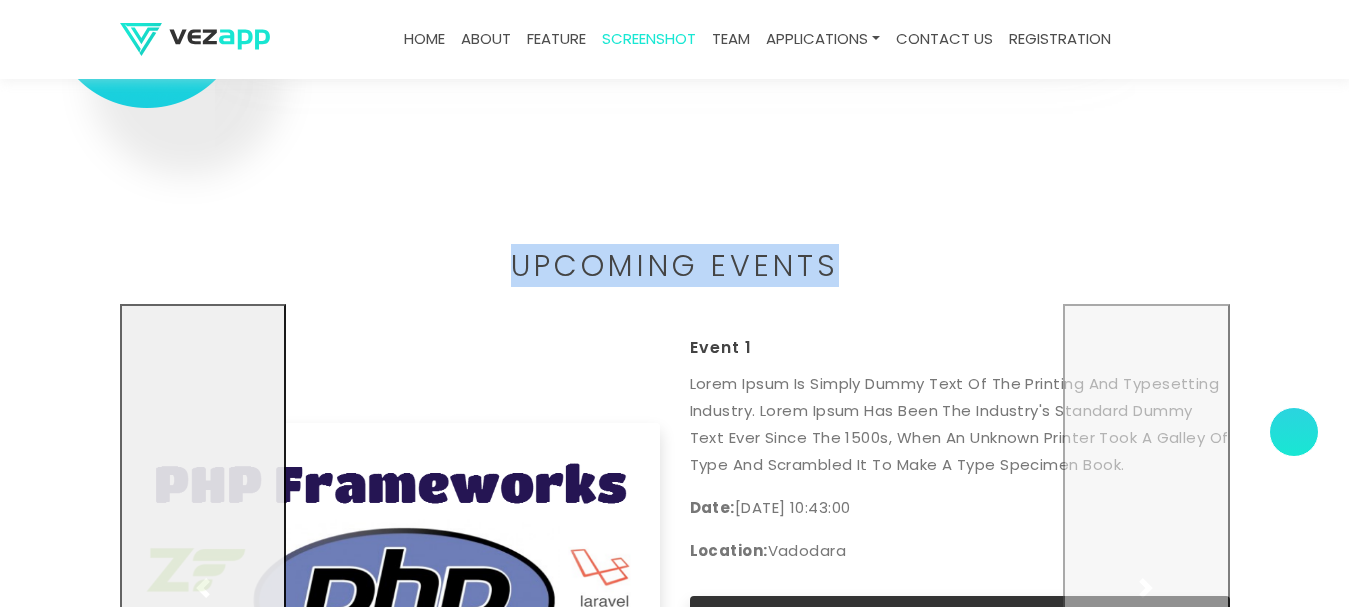 click at bounding box center (203, 588) 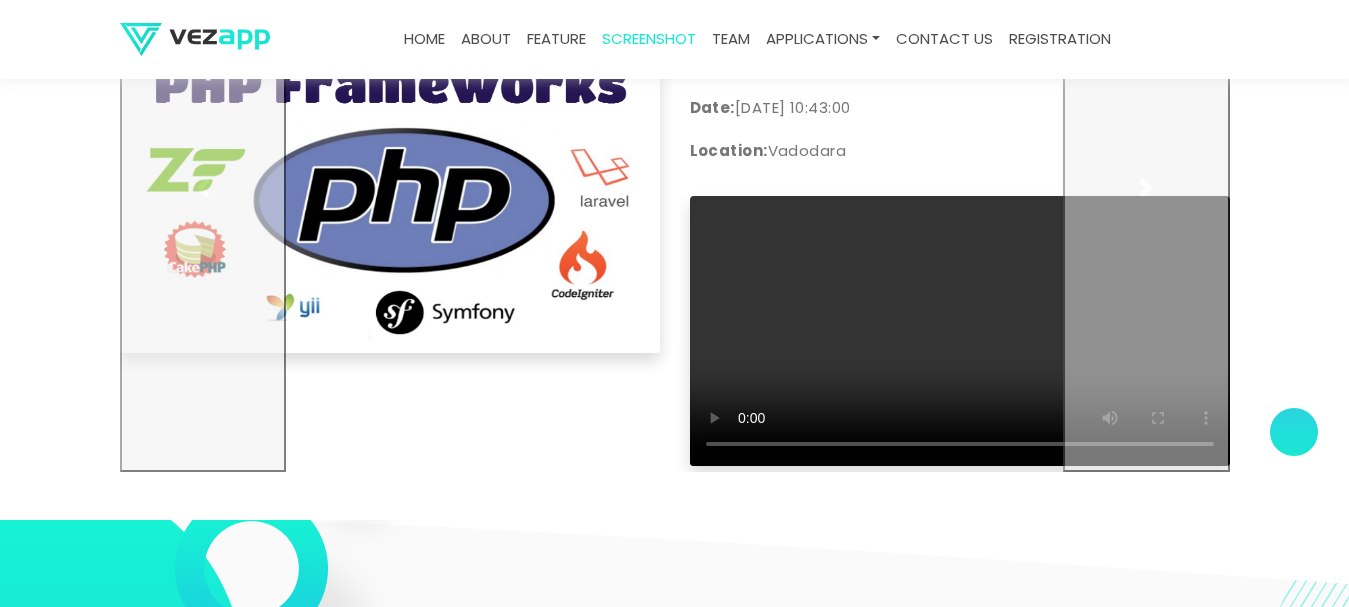 click on "Event 1
Lorem Ipsum is simply dummy text of the printing and typesetting industry. Lorem Ipsum has been the industry's standard dummy text ever since the 1500s, when an unknown printer took a galley of type and scrambled it to make a type specimen book.
Date:  2025-07-19 10:43:00
Location:  Vadodara
Your browser does not support the video tag." at bounding box center [675, 188] 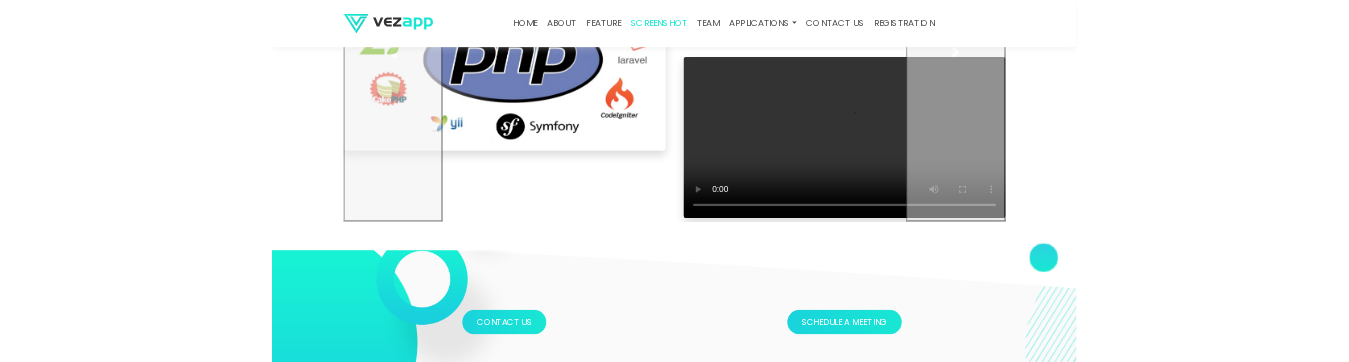 scroll, scrollTop: 6554, scrollLeft: 0, axis: vertical 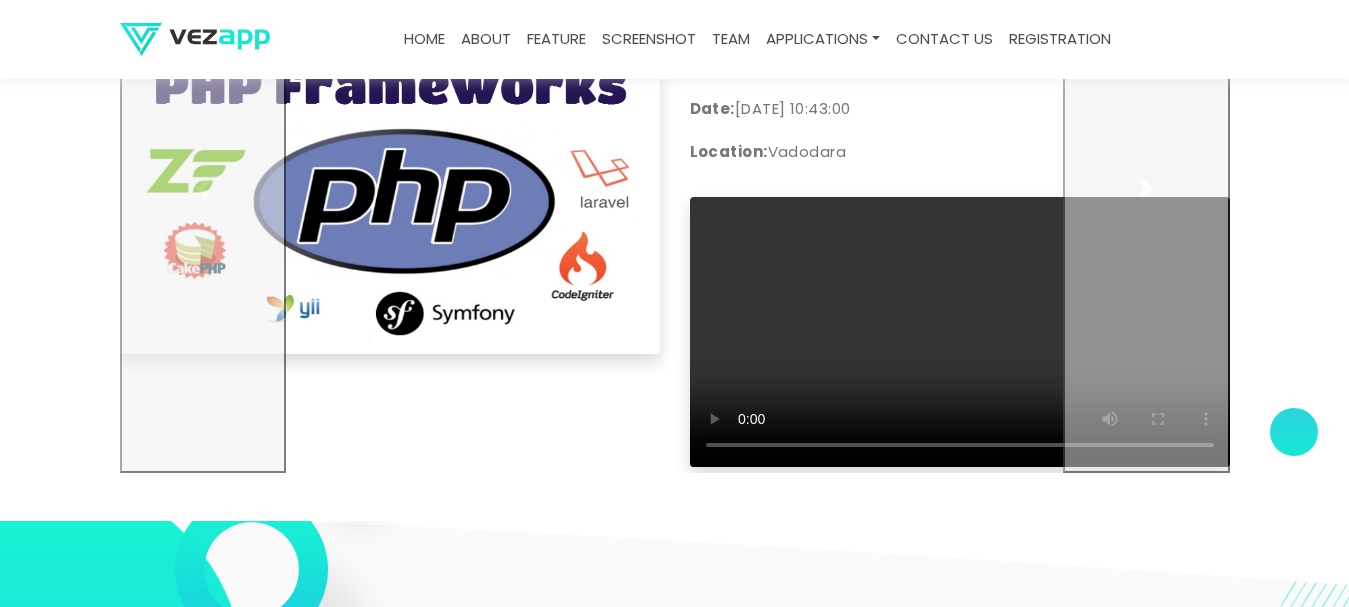click on "Event 1
Lorem Ipsum is simply dummy text of the printing and typesetting industry. Lorem Ipsum has been the industry's standard dummy text ever since the 1500s, when an unknown printer took a galley of type and scrambled it to make a type specimen book.
Date:  [DATE] 10:43:00
Location:  [GEOGRAPHIC_DATA]
Your browser does not support the video tag." at bounding box center [675, 189] 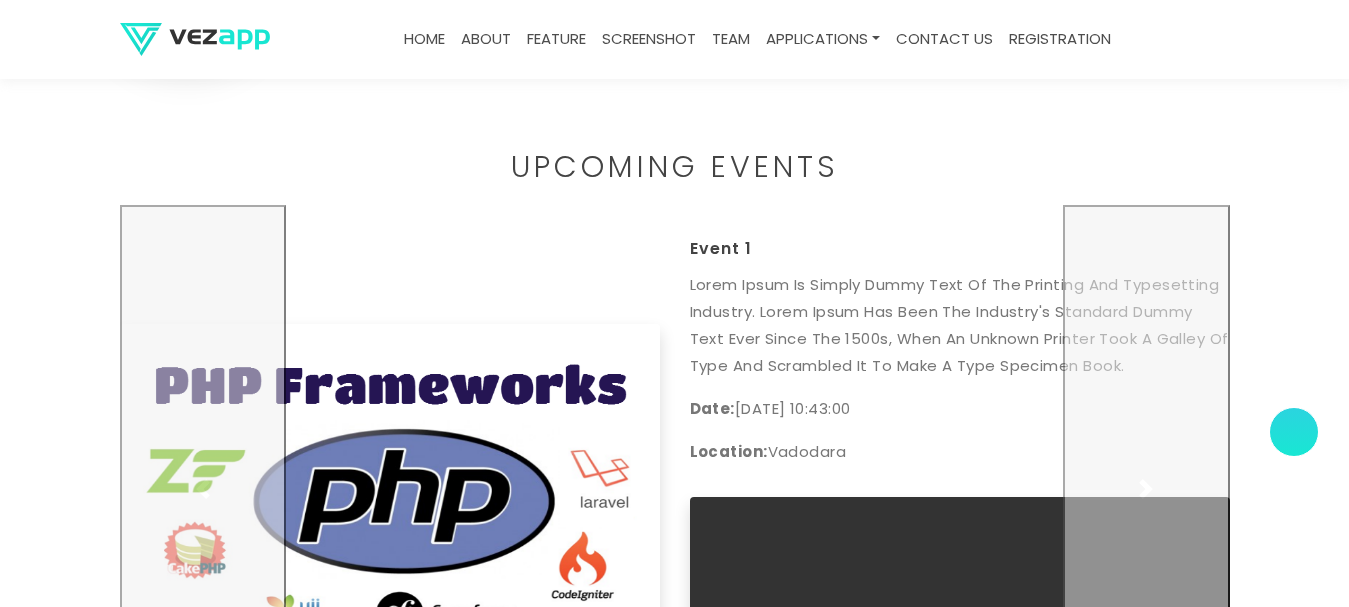 scroll, scrollTop: 6799, scrollLeft: 0, axis: vertical 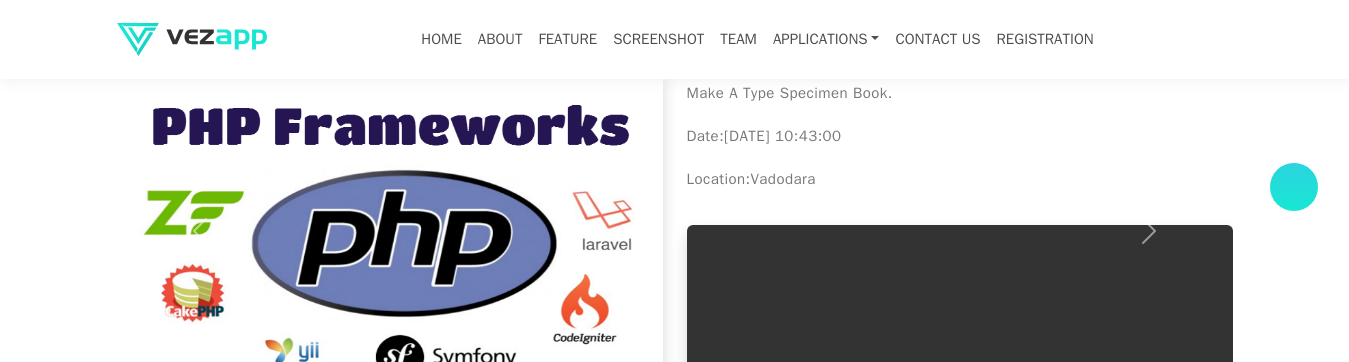 click at bounding box center [1294, 187] 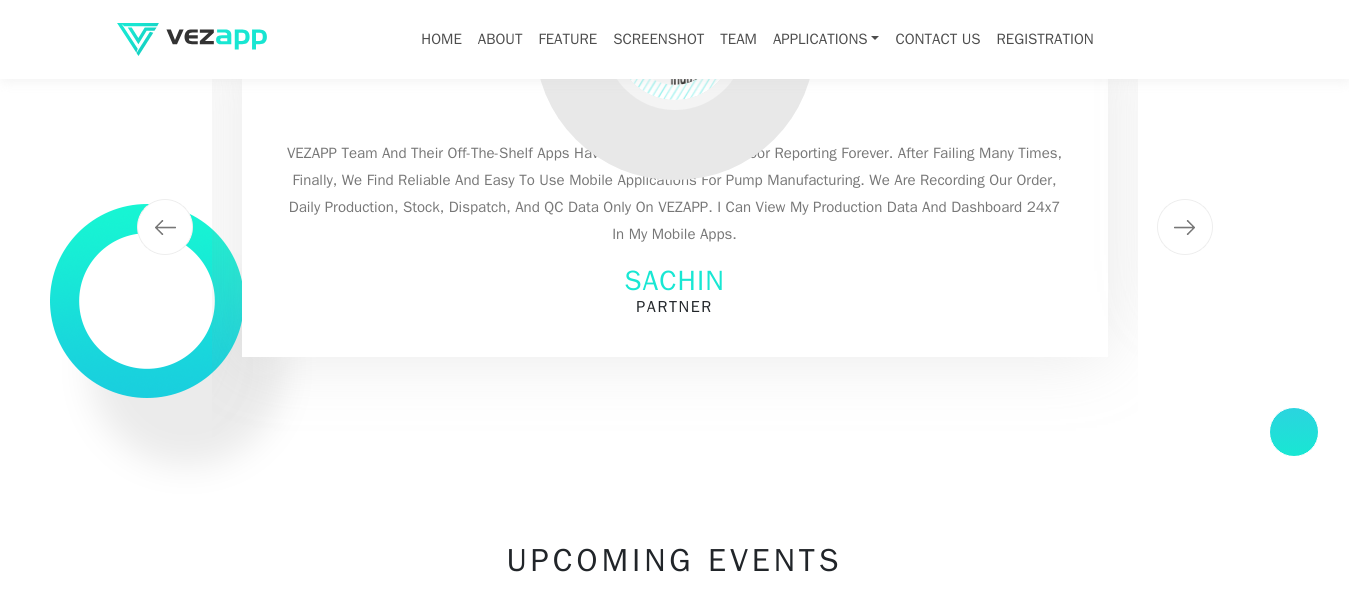 scroll, scrollTop: 6400, scrollLeft: 0, axis: vertical 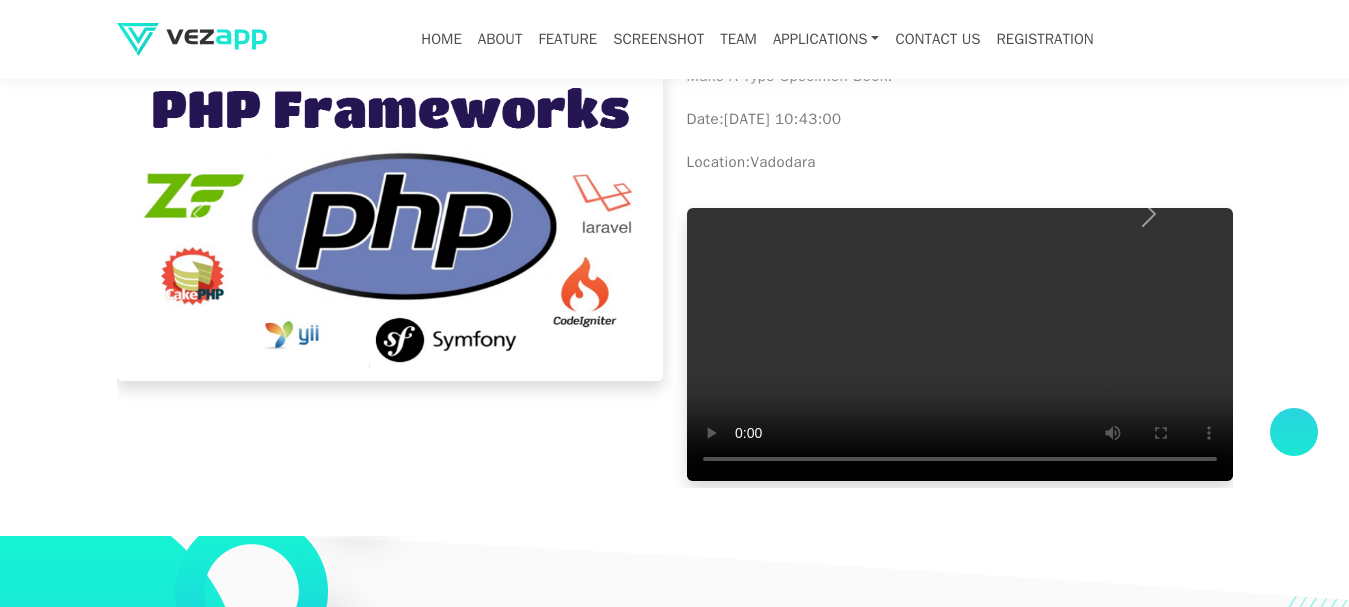 drag, startPoint x: 861, startPoint y: 172, endPoint x: 538, endPoint y: 190, distance: 323.50116 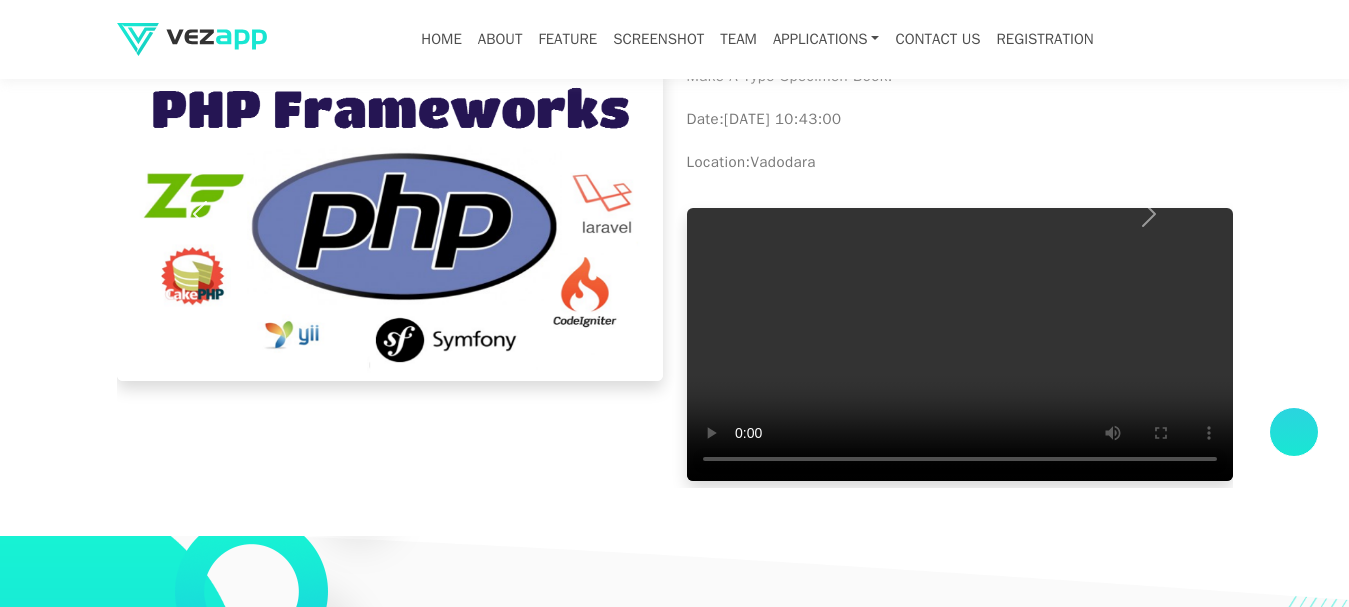 click at bounding box center [200, 214] 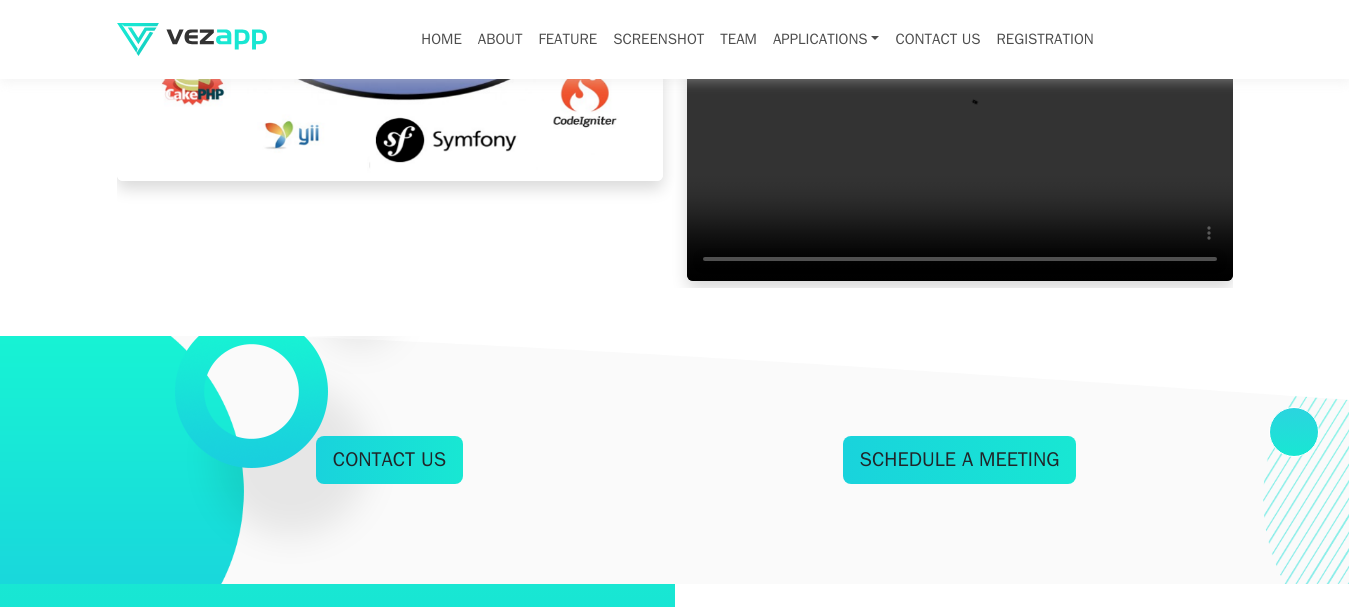 scroll, scrollTop: 6564, scrollLeft: 0, axis: vertical 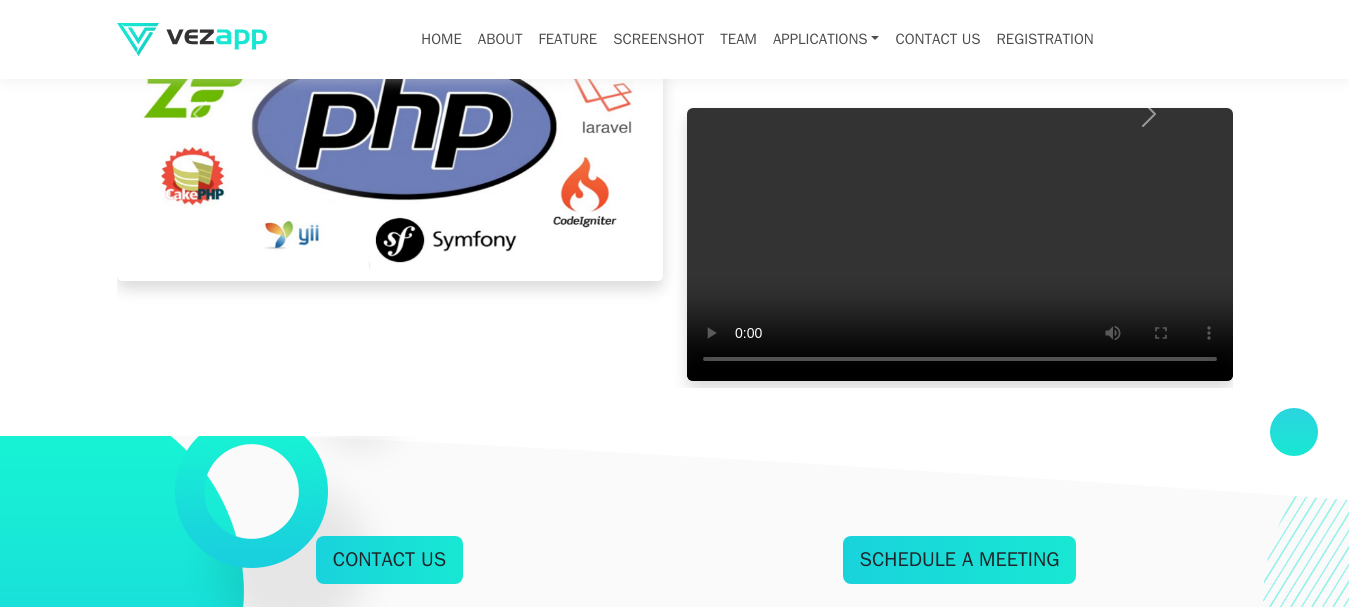 click on "Home
about
feature
screenshot
team
Applications
Melt Application
Foundry Application
Extrusion Application
Customized Application
contact us
Registration
A Suite of Mobile and Web Apps to Manage your Foundry Business
The partner to digitize your organization
about  vez app   Foundry
VEZAPP FOUNDRY  is our unique innovation and the first of its kind in the world, which allows small and mid-scale foundries to collect data from the shop floor directly via mobile apps.
Small and mid-scale foundries are lacking in digitization because of the unavailability of affordable and user-friendly solutions. Not any more now VEZAPP empowers small and mid-scale foundries to achieve paperless shop floor reporting within a week's time which many foundries not able to achieve in many years despite spending millions." at bounding box center [674, -2695] 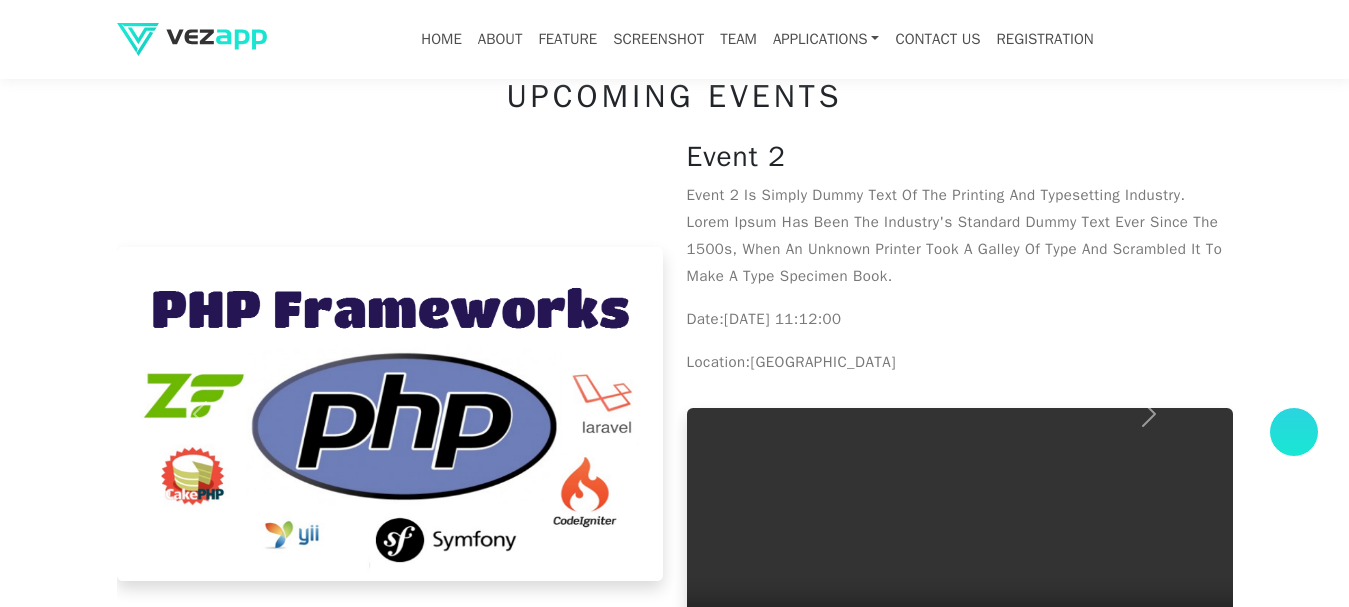 scroll, scrollTop: 6164, scrollLeft: 0, axis: vertical 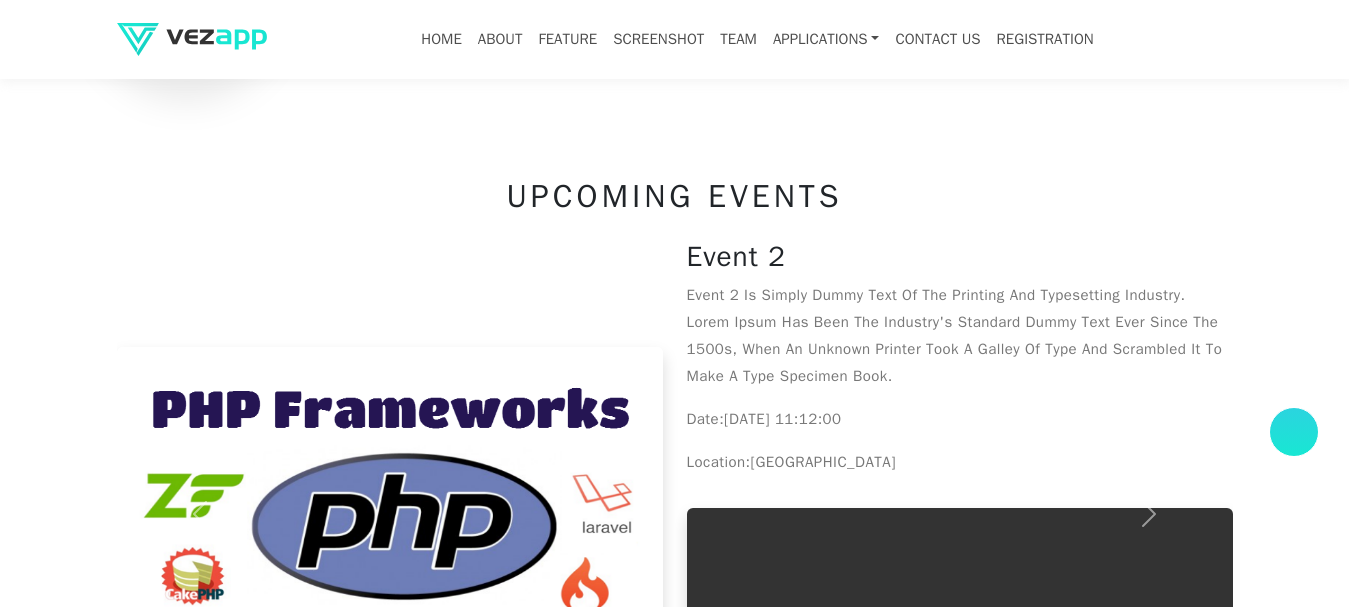 click on "Event 2" at bounding box center [960, 257] 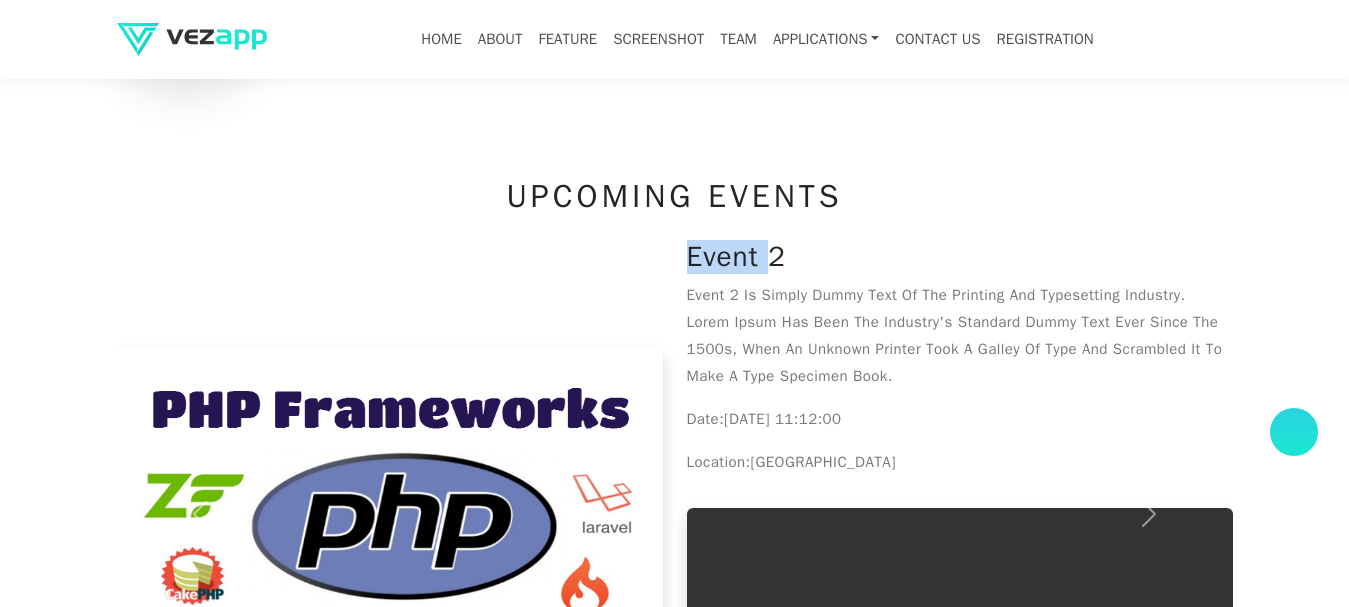 click on "Event 2" at bounding box center [960, 257] 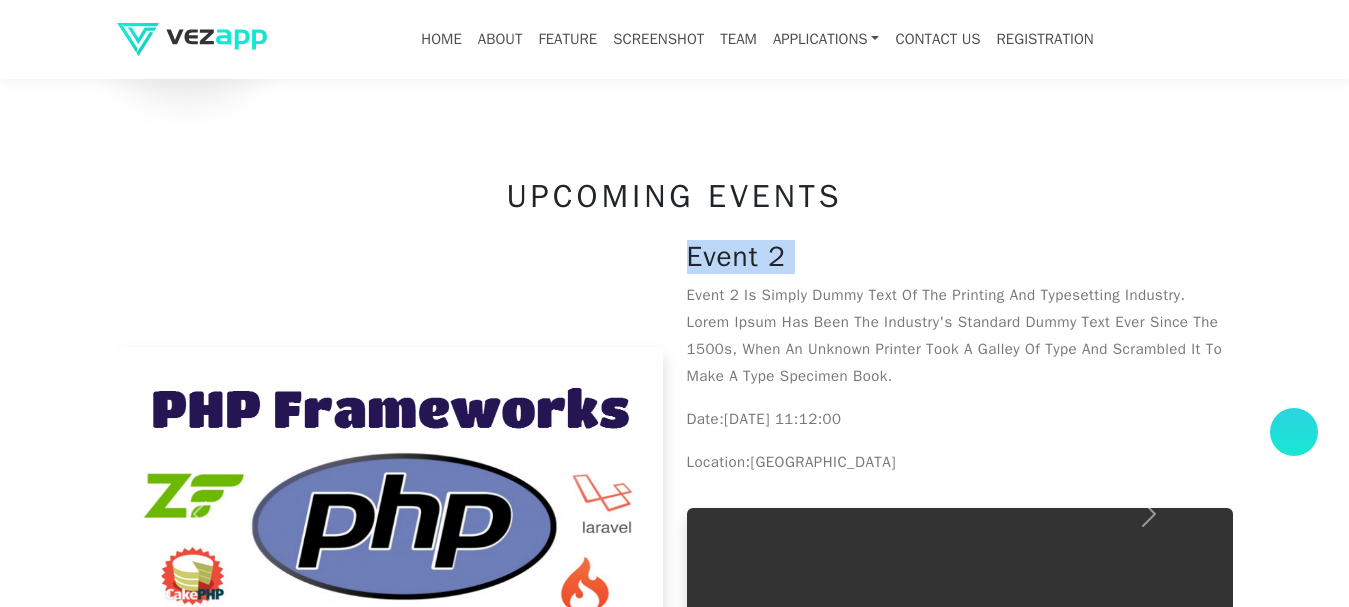 click on "Event 2" at bounding box center [960, 257] 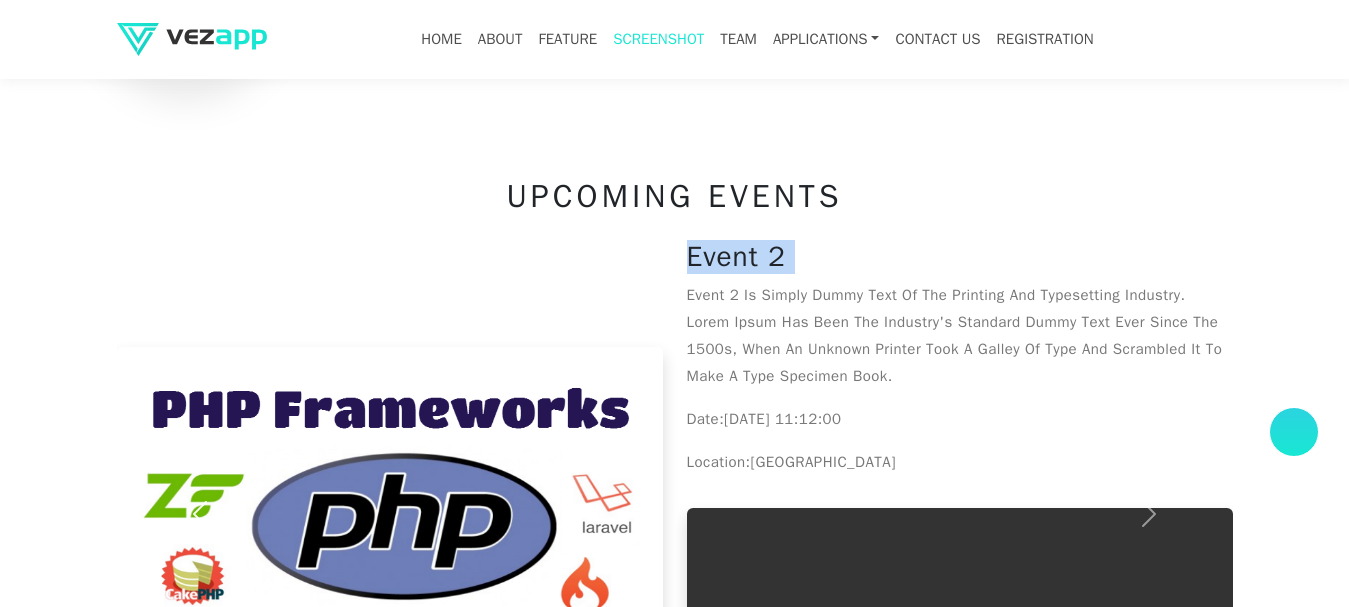 scroll, scrollTop: 6464, scrollLeft: 0, axis: vertical 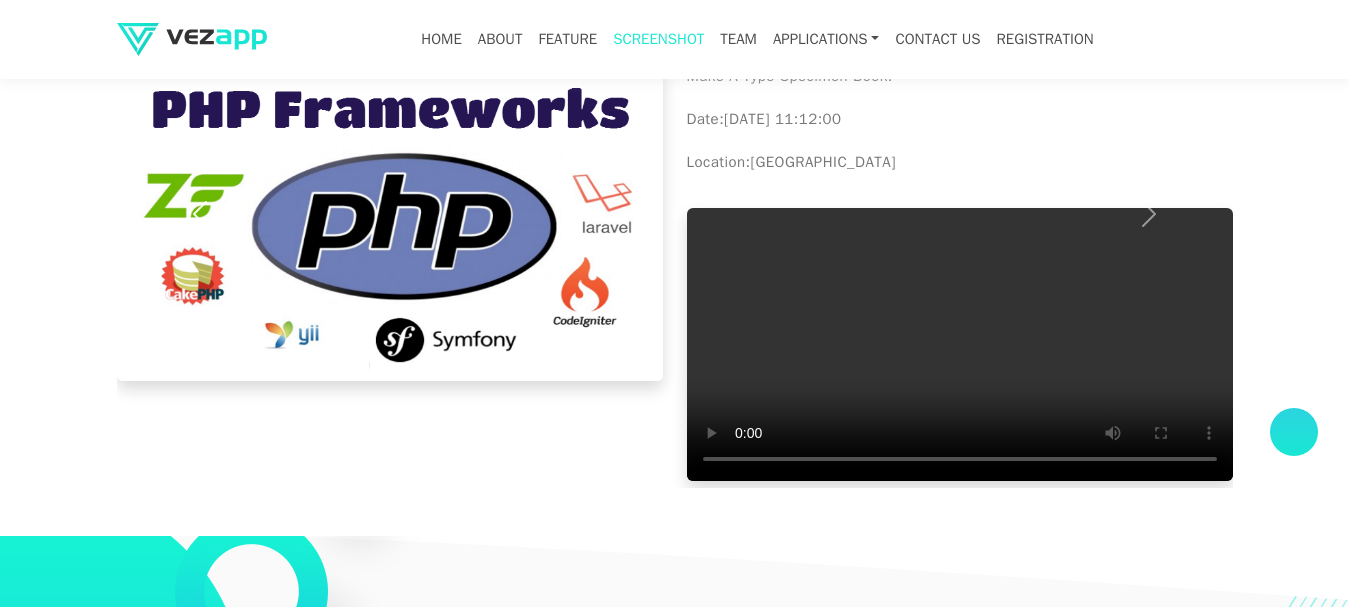 drag, startPoint x: 282, startPoint y: 312, endPoint x: 602, endPoint y: 300, distance: 320.2249 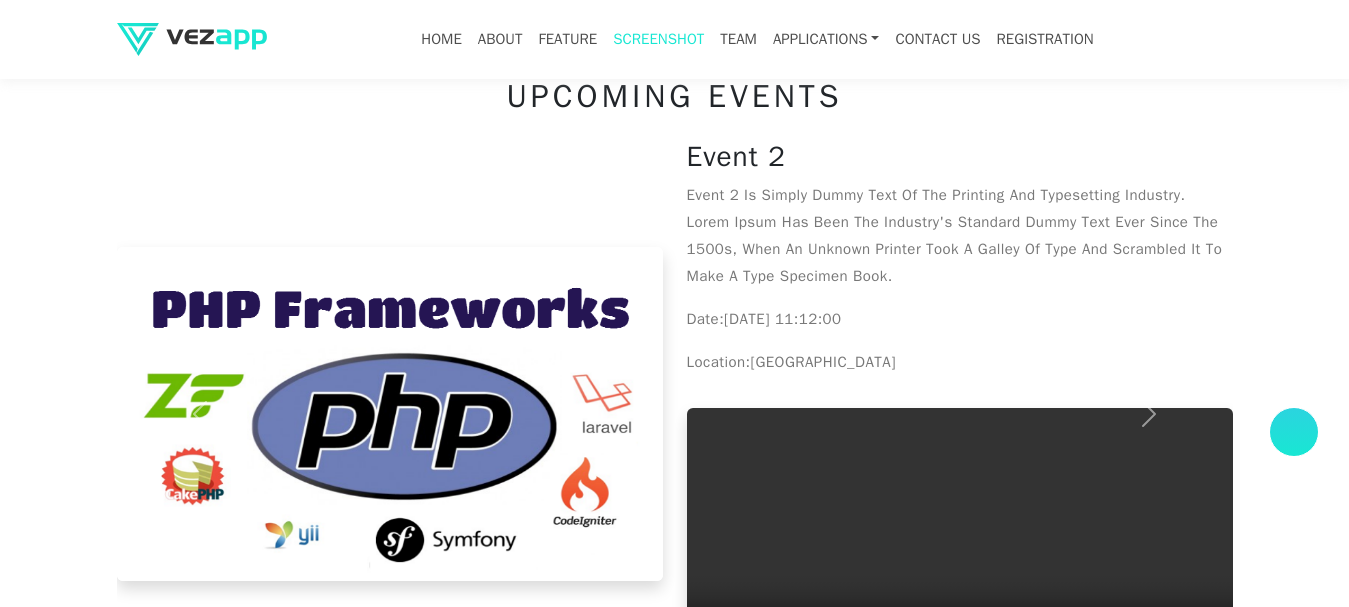 click on "Event 2
Event 2 is simply dummy text of the printing and typesetting industry. Lorem Ipsum has been the industry's standard dummy text ever since the 1500s, when an unknown printer took a galley of type and scrambled it to make a type specimen book.
Date:  2025-07-20 11:12:00
Location:  Ahmedabad
Your browser does not support the video tag." at bounding box center (675, 414) 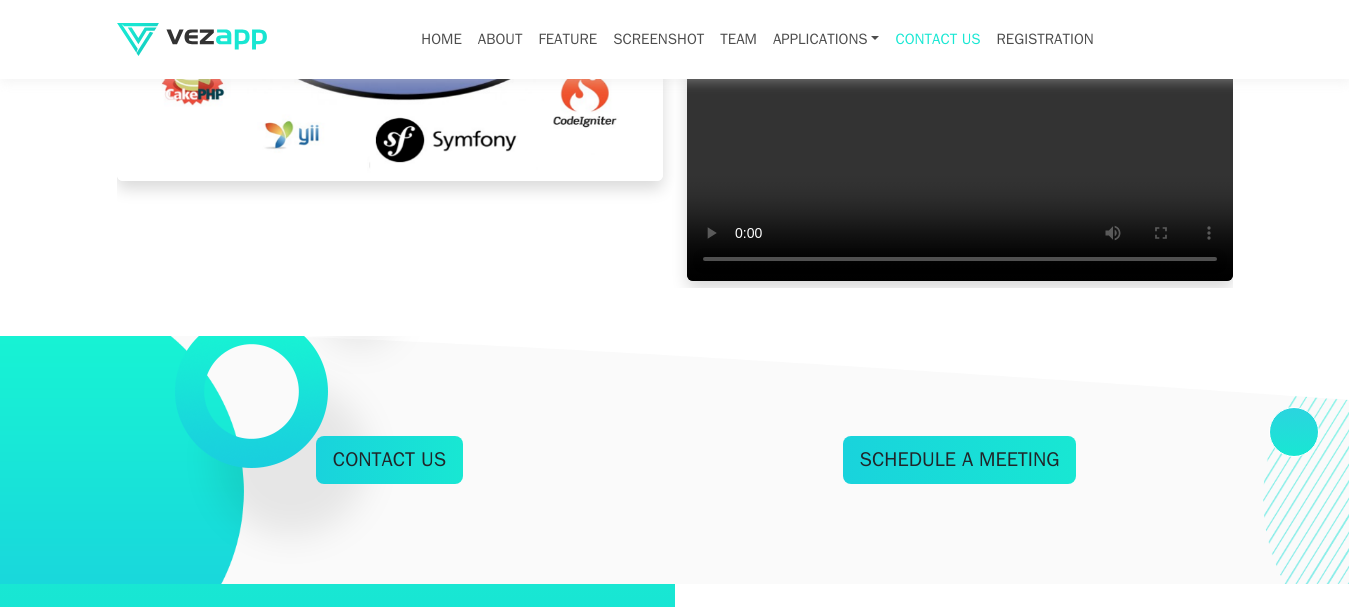 scroll, scrollTop: 7064, scrollLeft: 0, axis: vertical 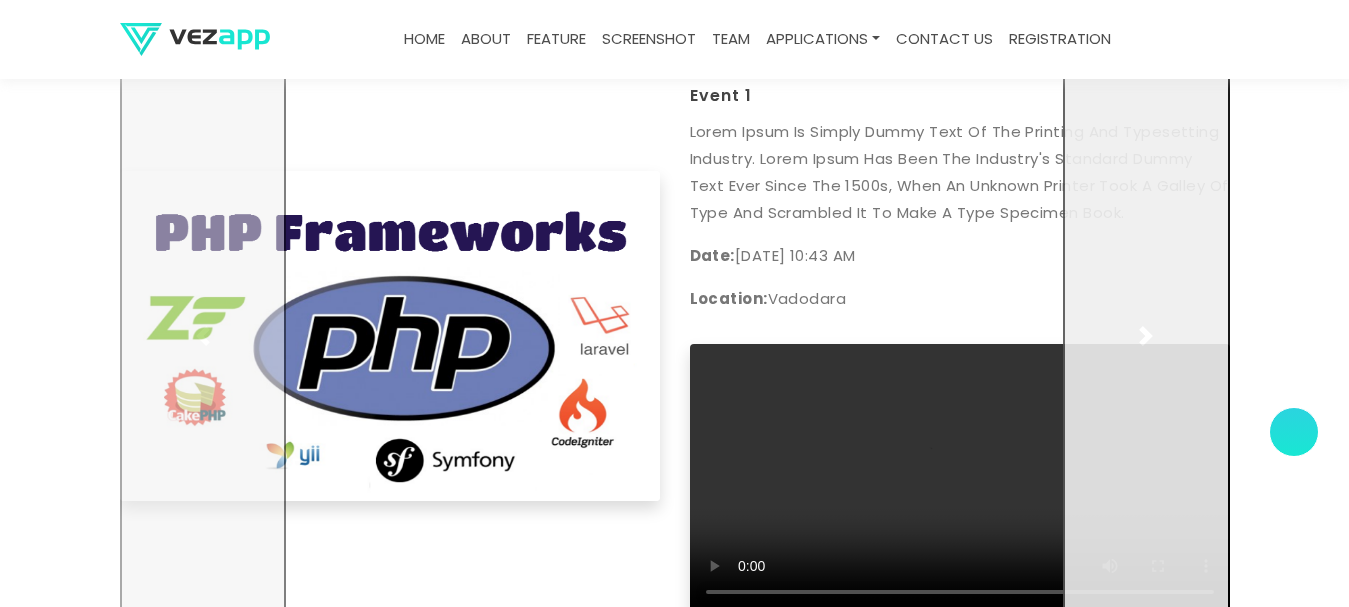 click at bounding box center (1146, 336) 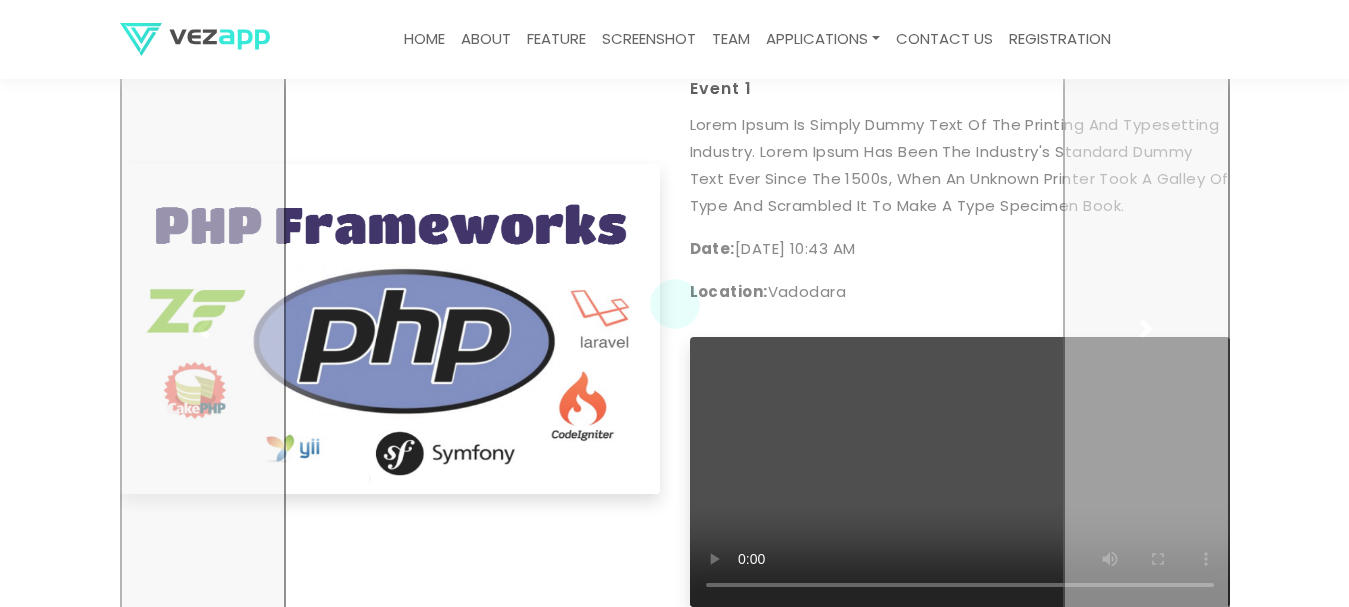 scroll, scrollTop: 6459, scrollLeft: 0, axis: vertical 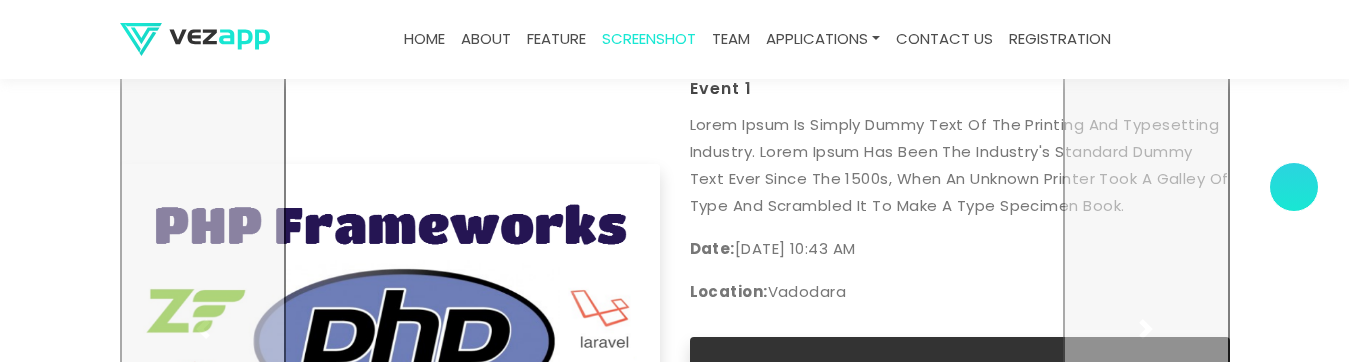 drag, startPoint x: 313, startPoint y: 7, endPoint x: 27, endPoint y: 190, distance: 339.53644 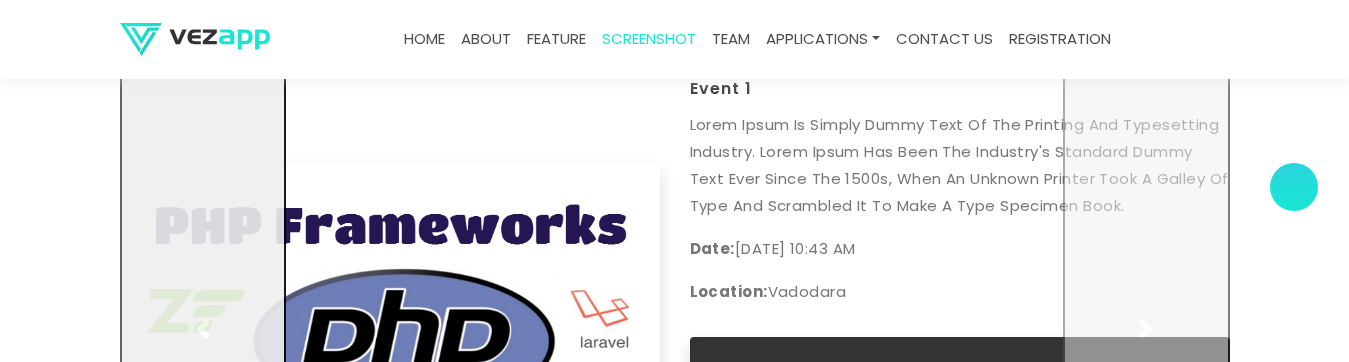click at bounding box center (203, 329) 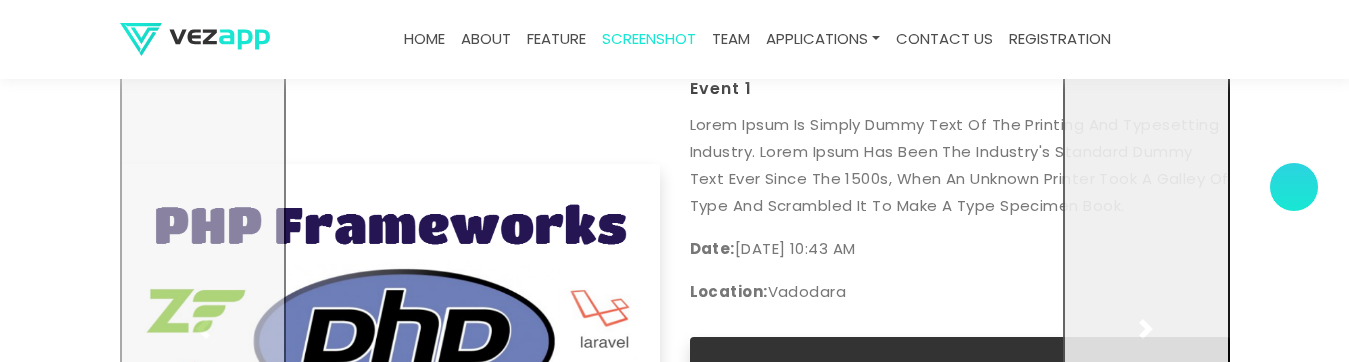 click at bounding box center [1146, 329] 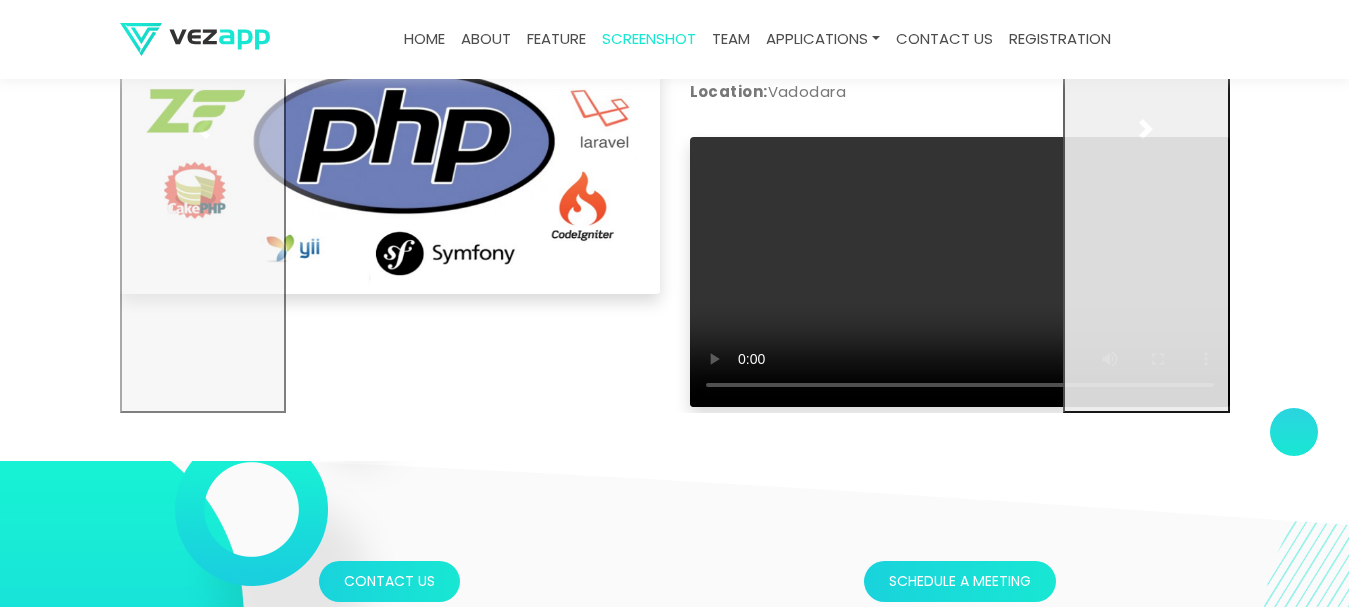 scroll, scrollTop: 6759, scrollLeft: 0, axis: vertical 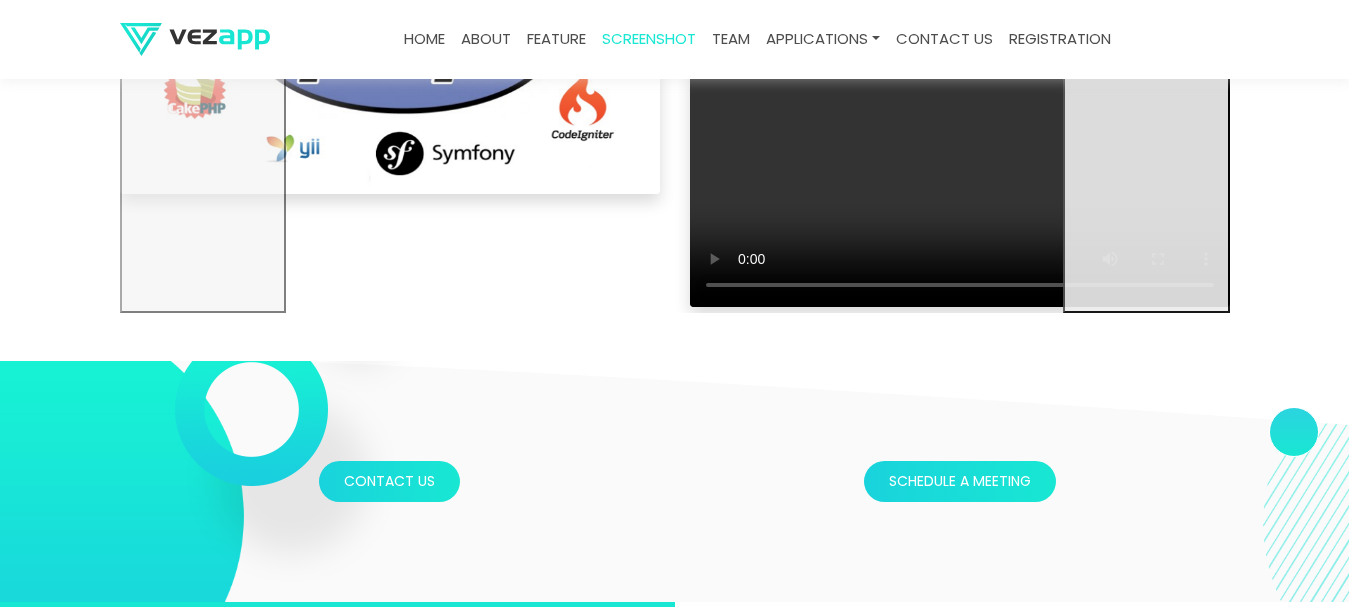 click at bounding box center (1146, 29) 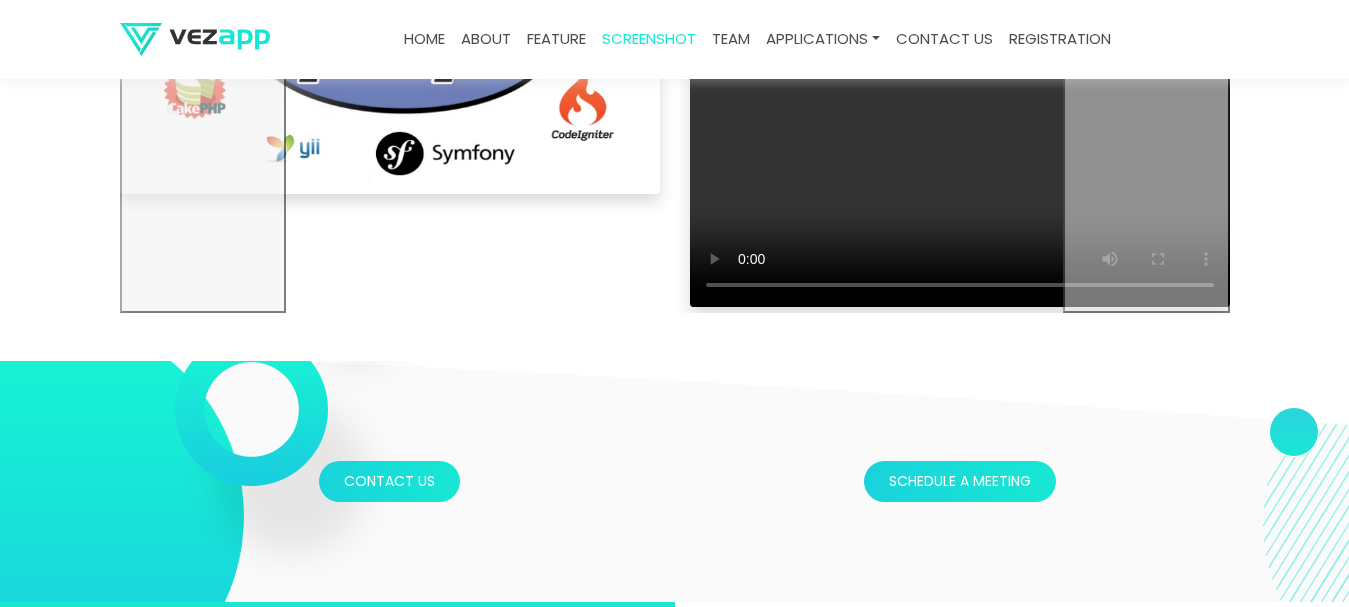drag, startPoint x: 587, startPoint y: 288, endPoint x: 335, endPoint y: 279, distance: 252.16066 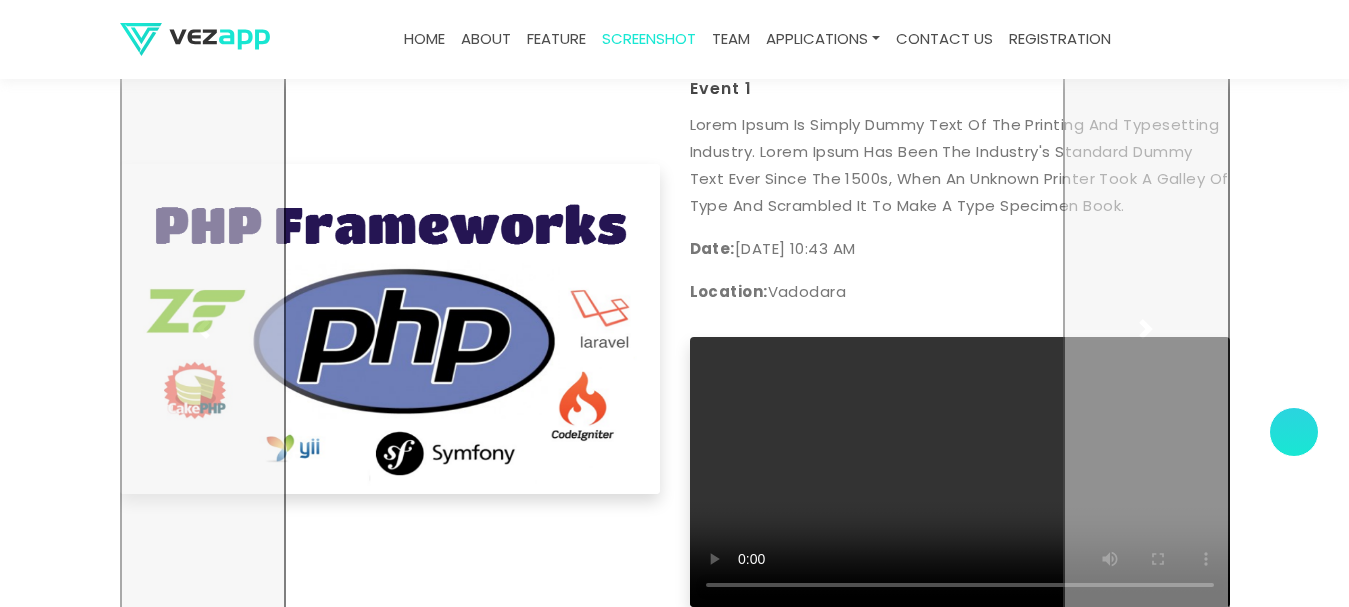 scroll, scrollTop: 6359, scrollLeft: 0, axis: vertical 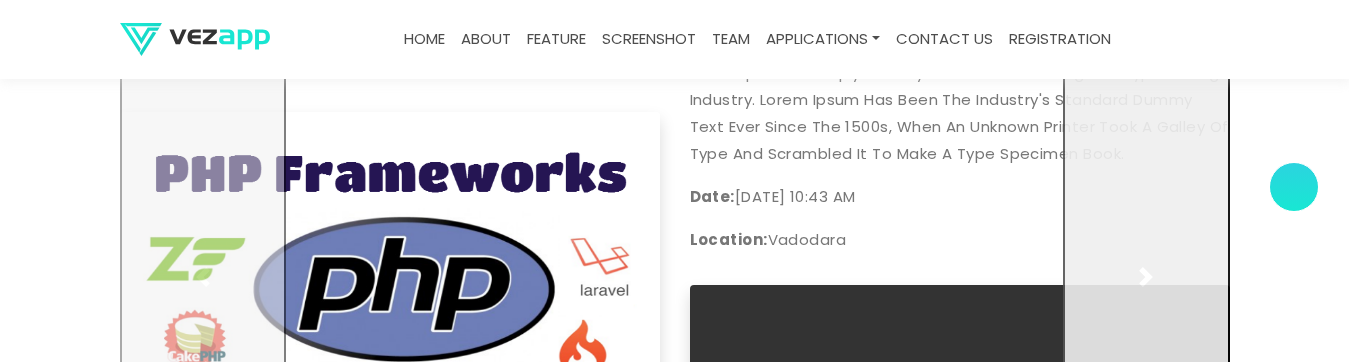 click at bounding box center [1146, 277] 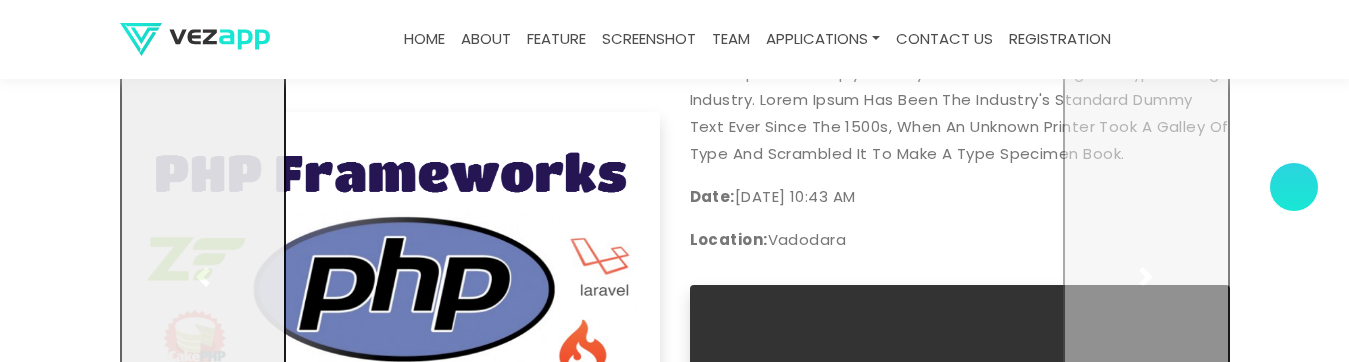 click at bounding box center [203, 277] 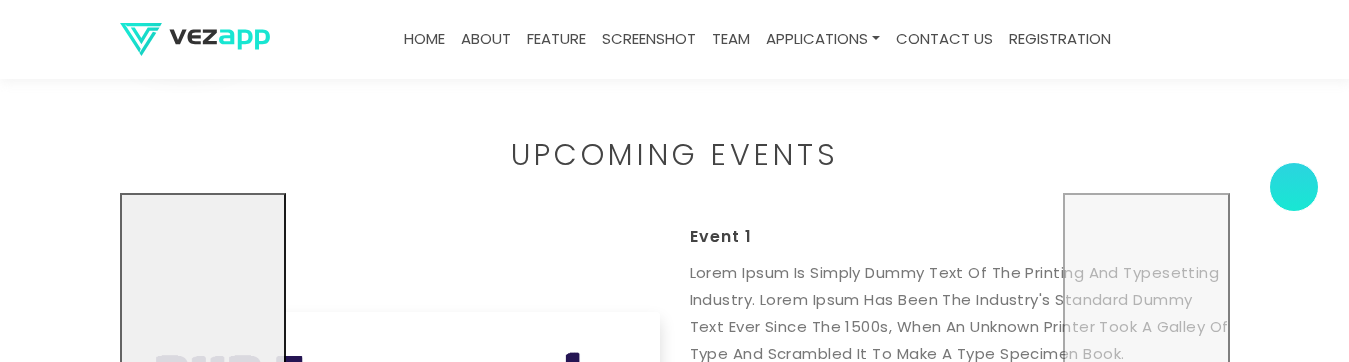 scroll, scrollTop: 6465, scrollLeft: 0, axis: vertical 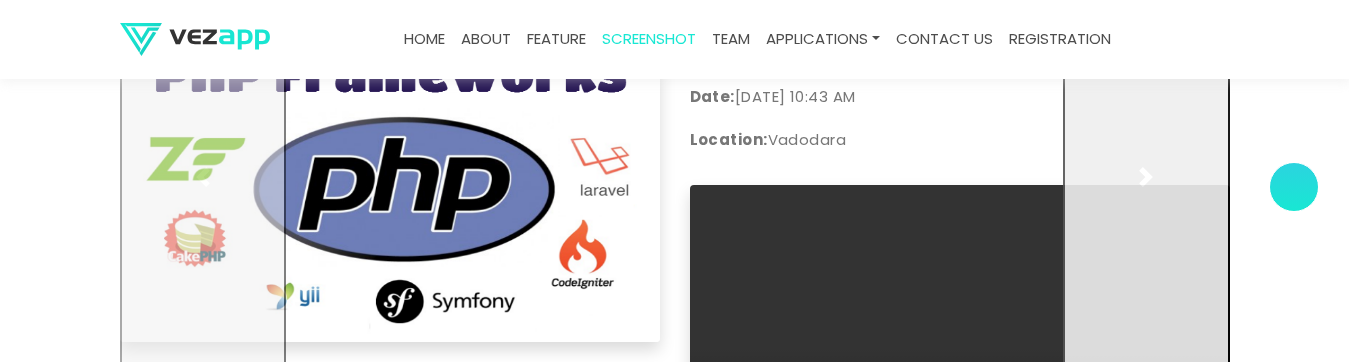 click at bounding box center [1146, 177] 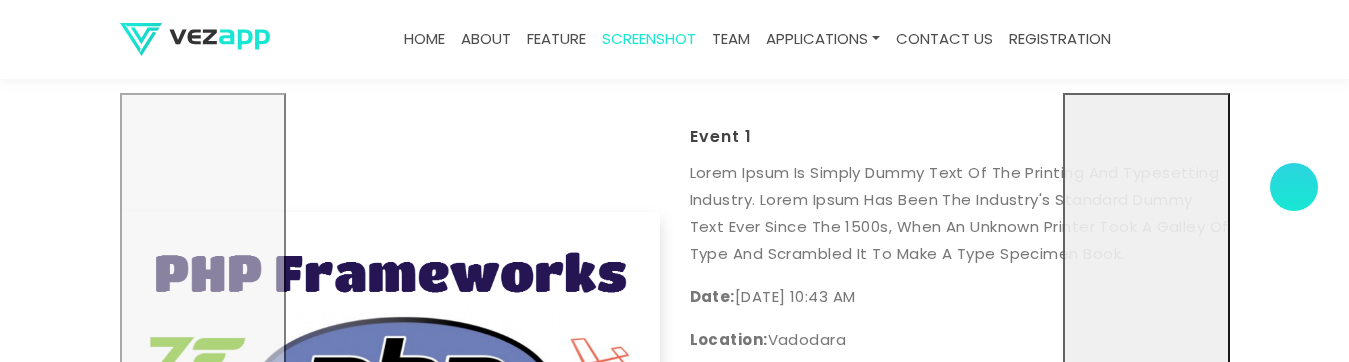 click at bounding box center [1146, 377] 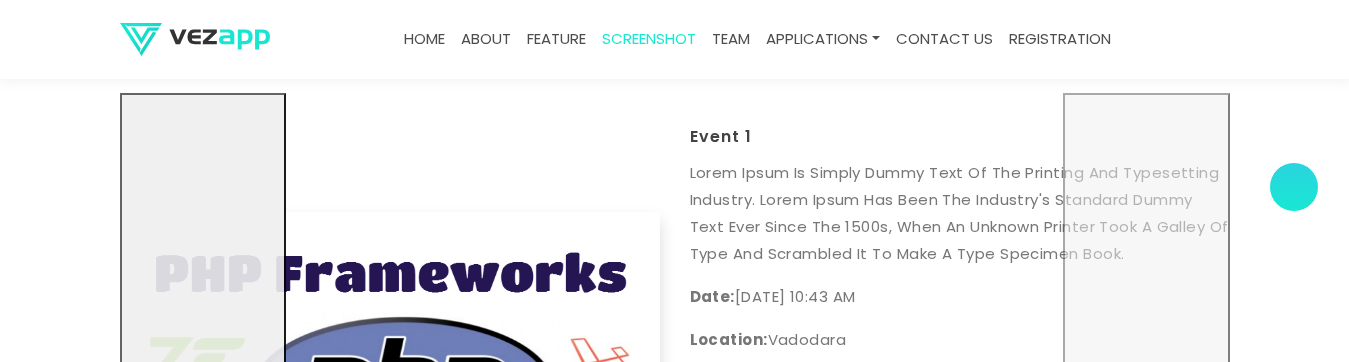 click at bounding box center (203, 377) 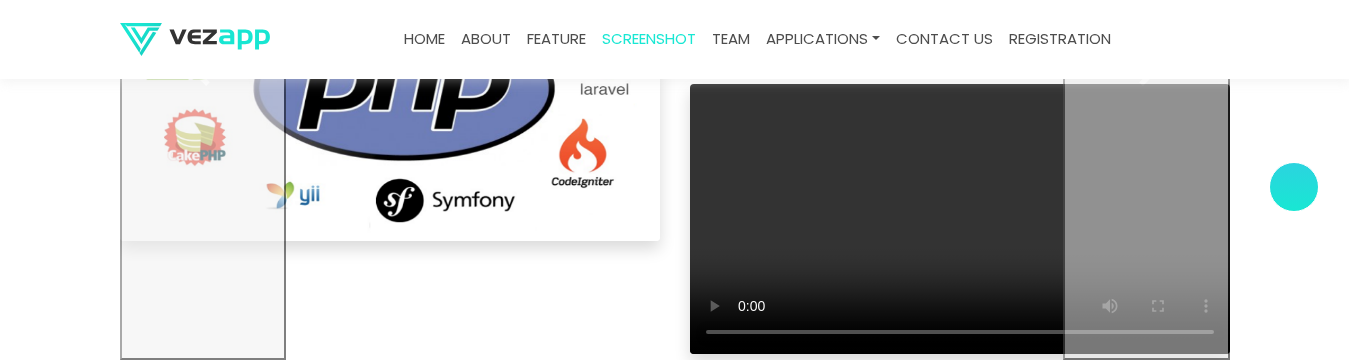 scroll, scrollTop: 6466, scrollLeft: 0, axis: vertical 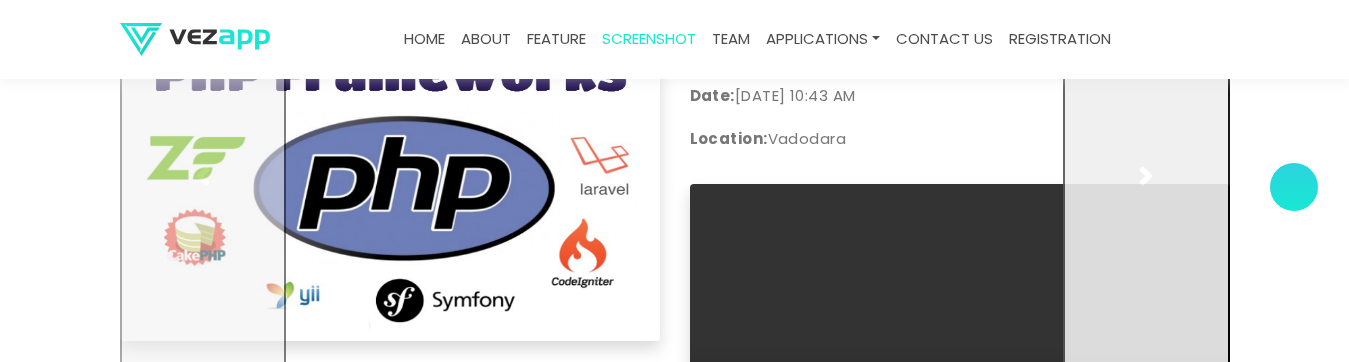 click at bounding box center [1146, 176] 